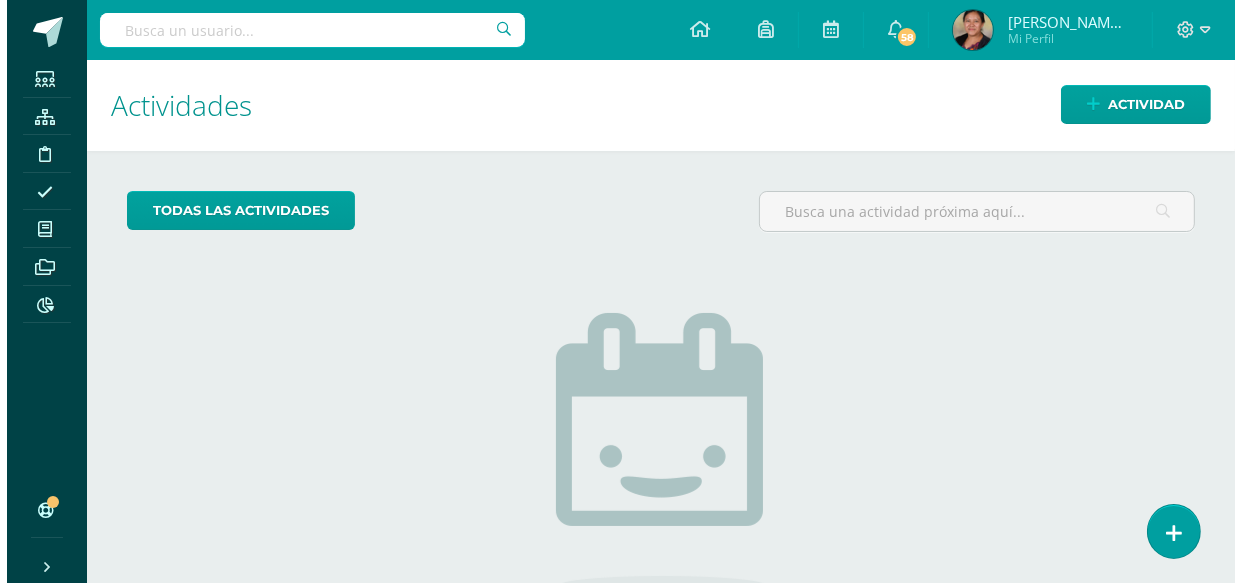 scroll, scrollTop: 0, scrollLeft: 0, axis: both 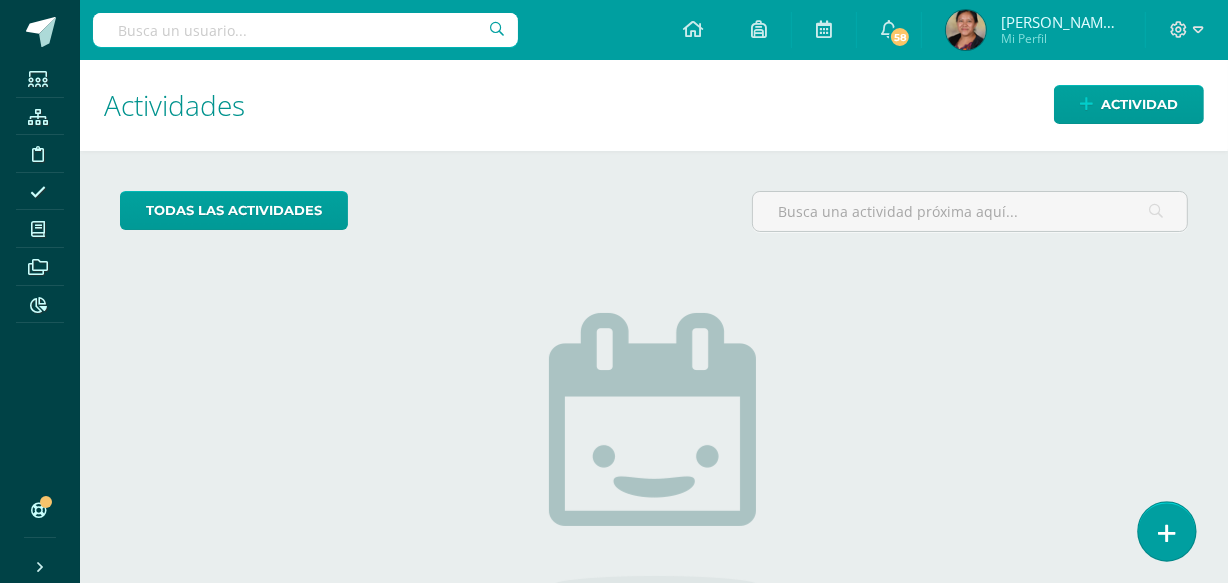 click at bounding box center [1166, 531] 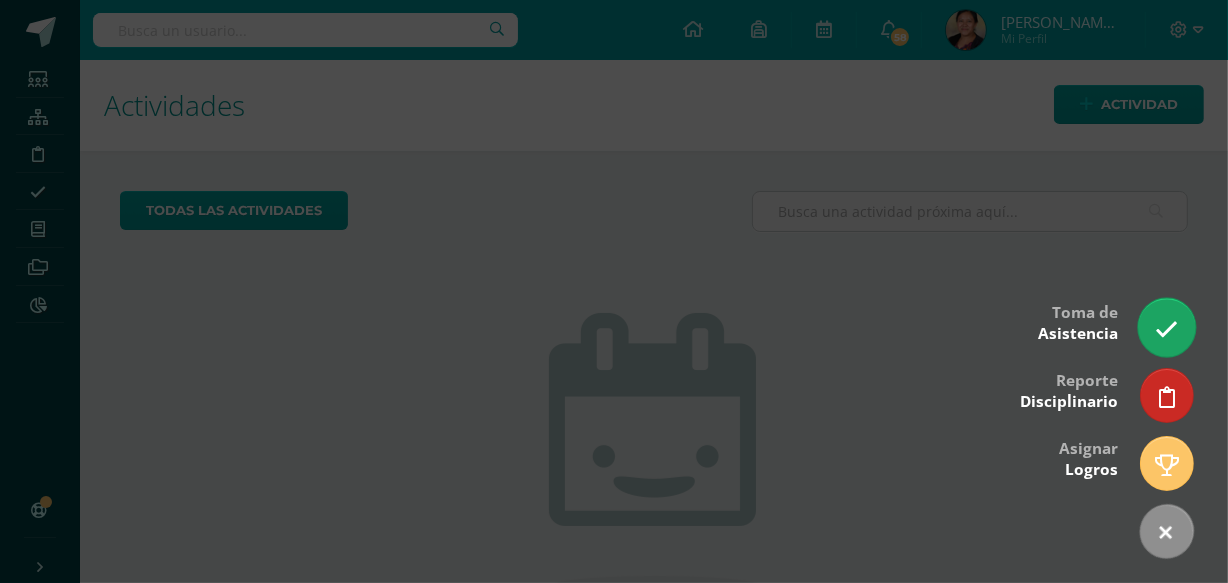 click at bounding box center (1166, 327) 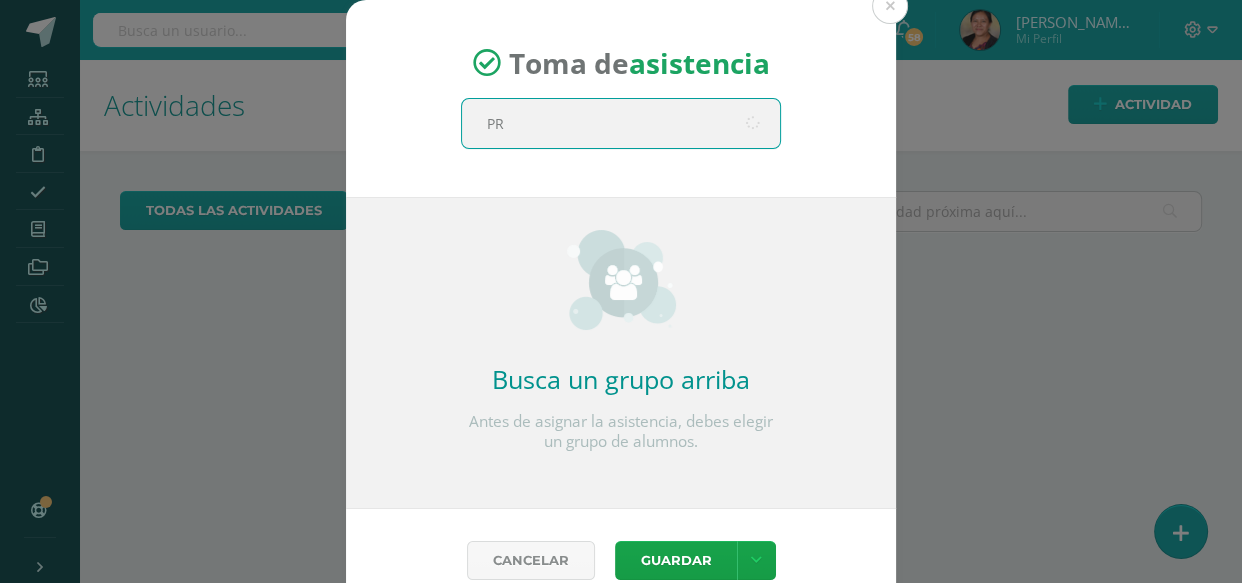 type on "P" 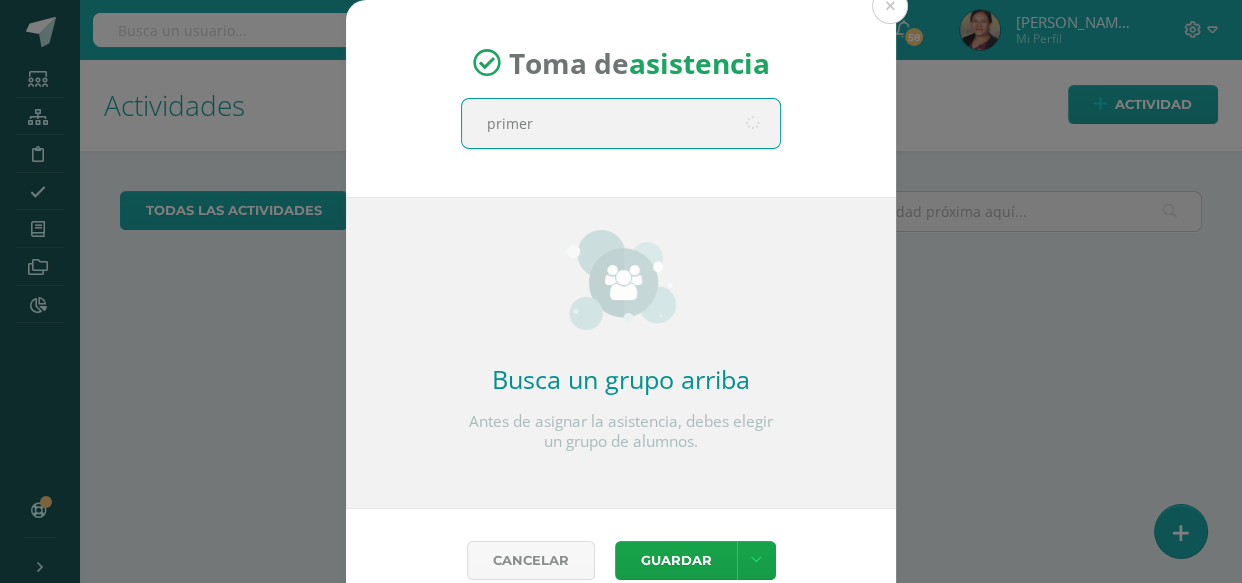type on "primero" 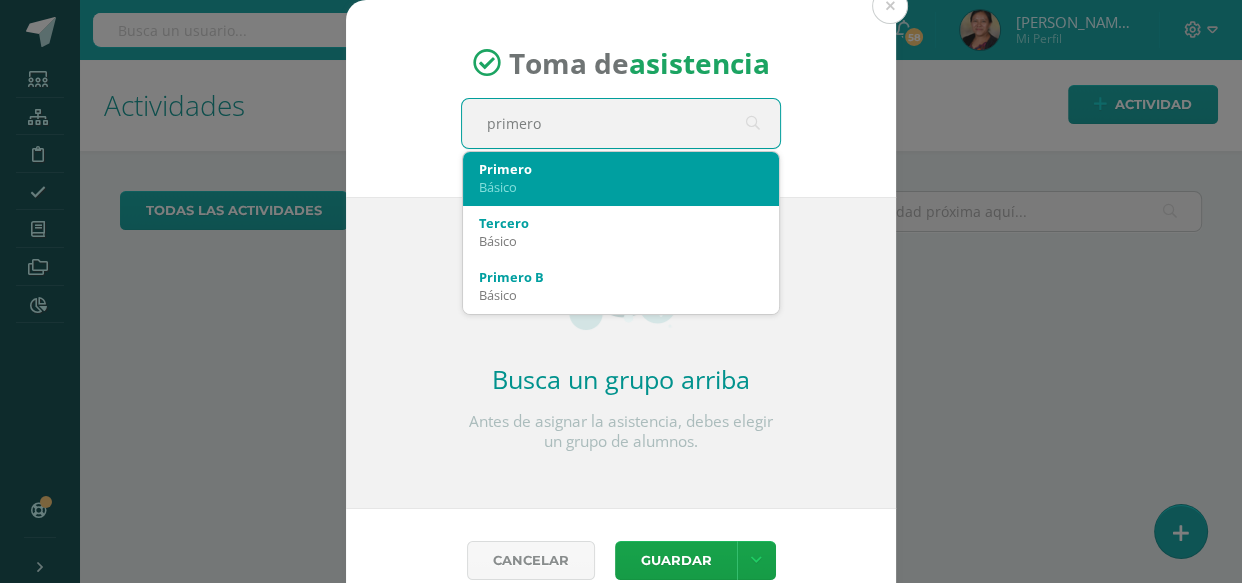 click on "Básico" at bounding box center [621, 187] 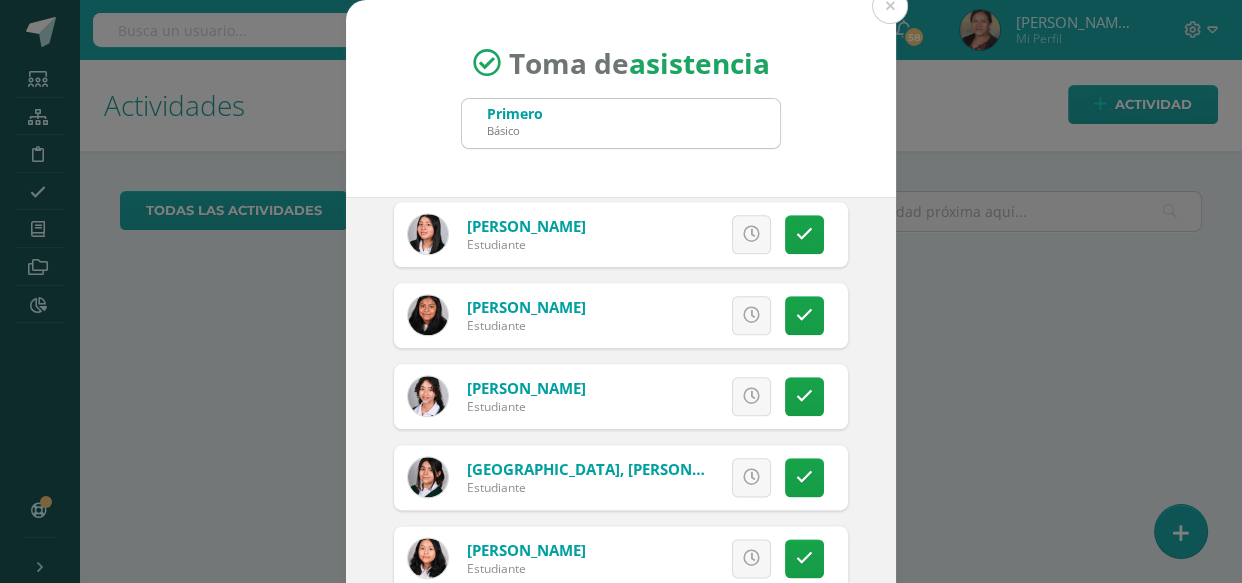 scroll, scrollTop: 3090, scrollLeft: 0, axis: vertical 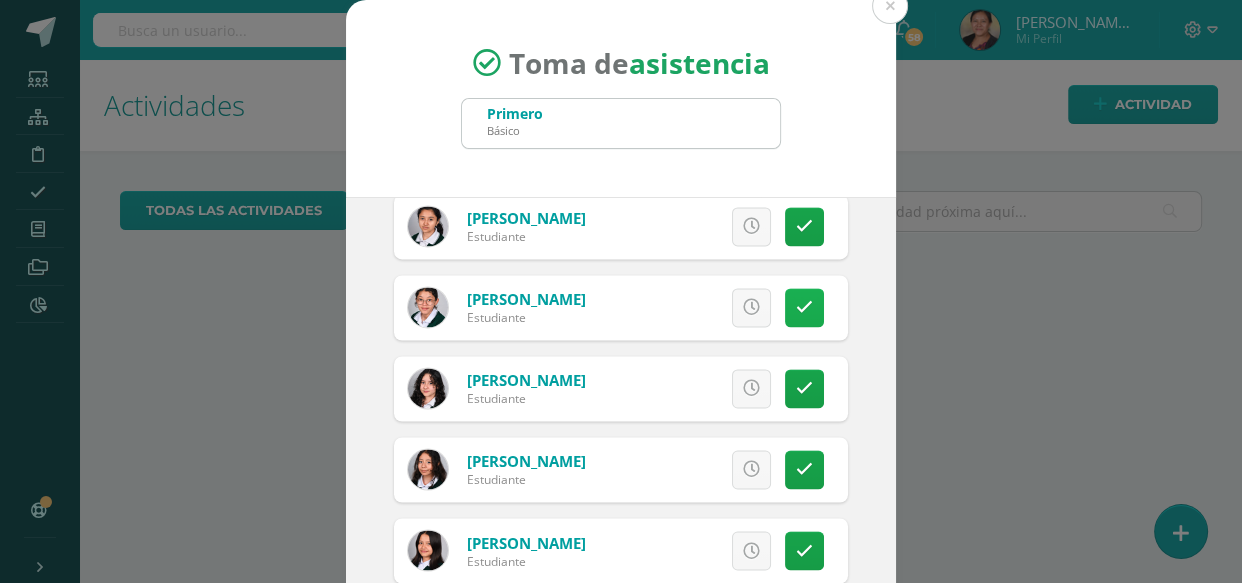click at bounding box center (804, 307) 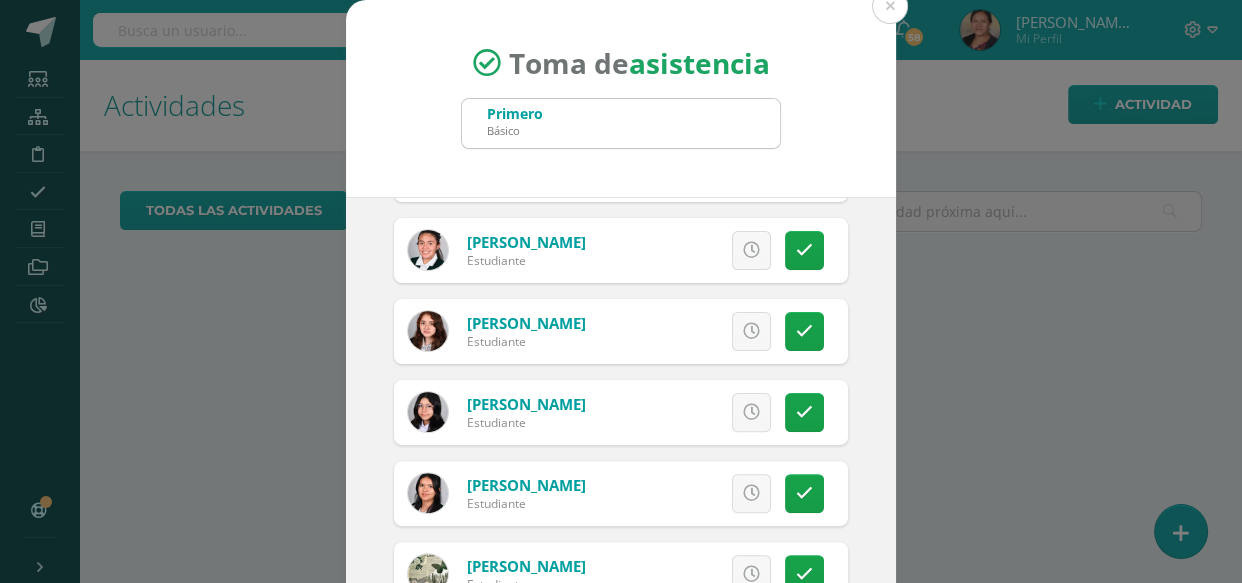 scroll, scrollTop: 0, scrollLeft: 0, axis: both 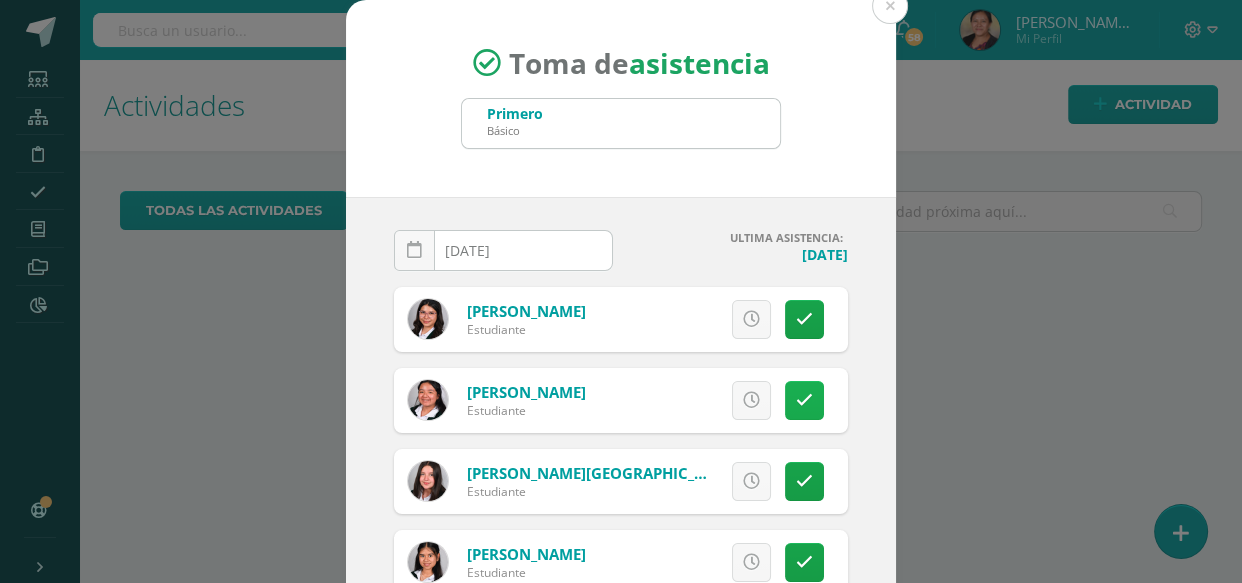 click at bounding box center [804, 400] 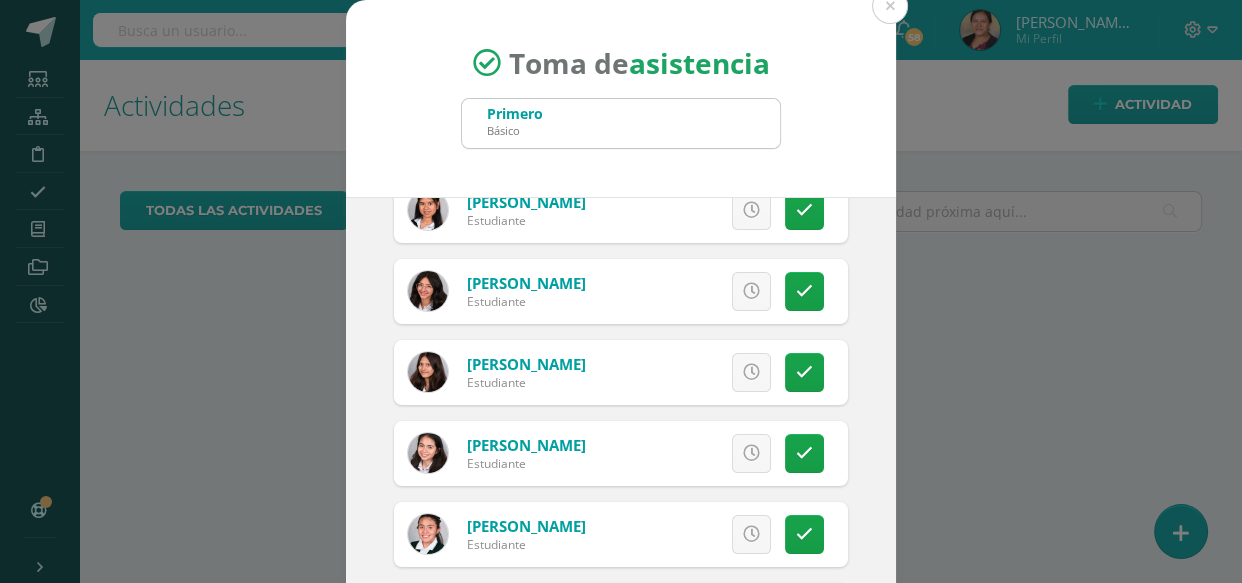 scroll, scrollTop: 363, scrollLeft: 0, axis: vertical 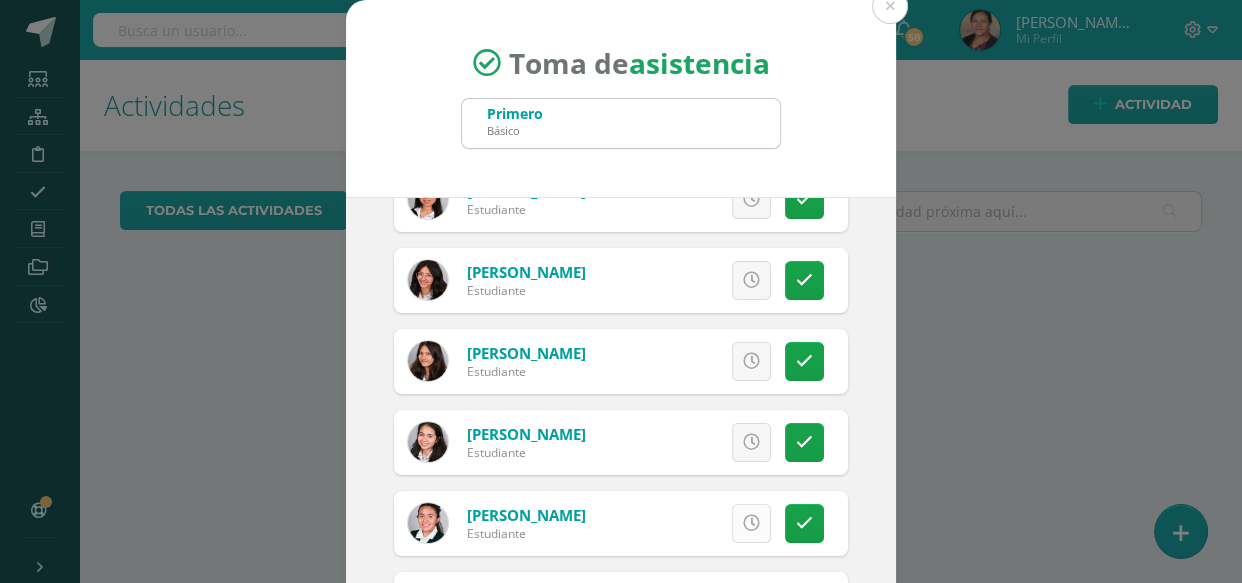 click at bounding box center [751, 523] 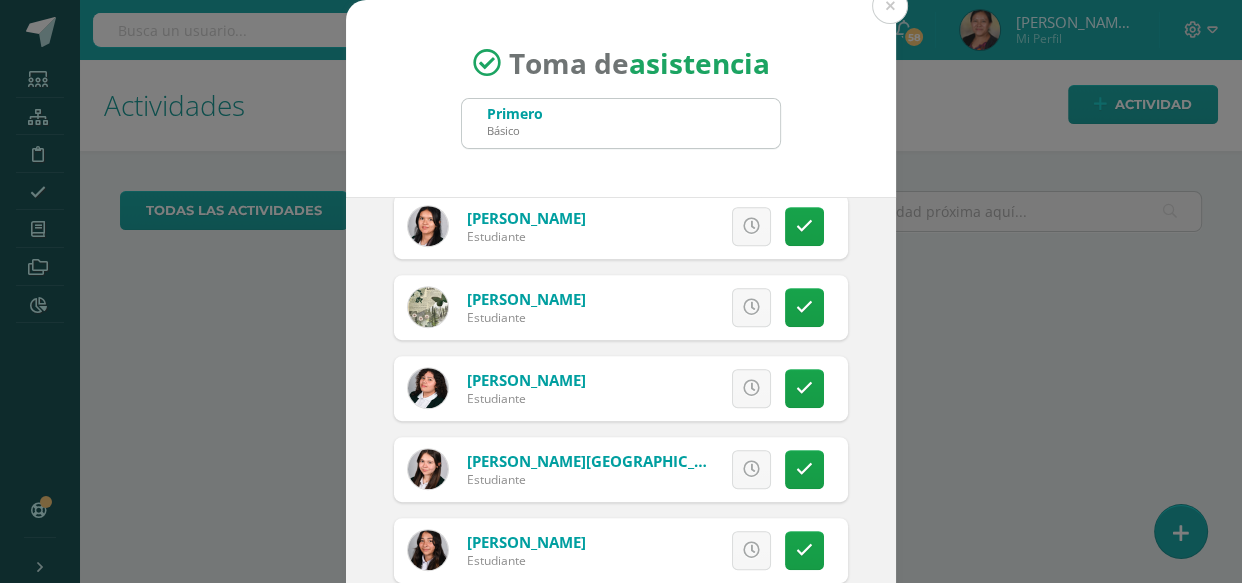 scroll, scrollTop: 909, scrollLeft: 0, axis: vertical 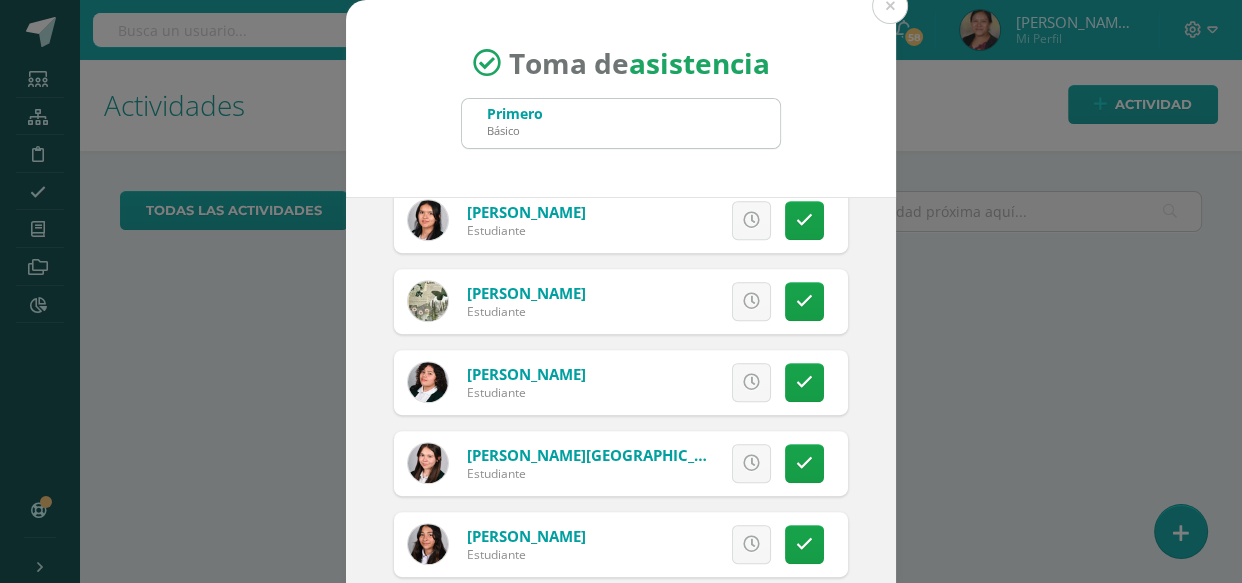 click at bounding box center [751, 382] 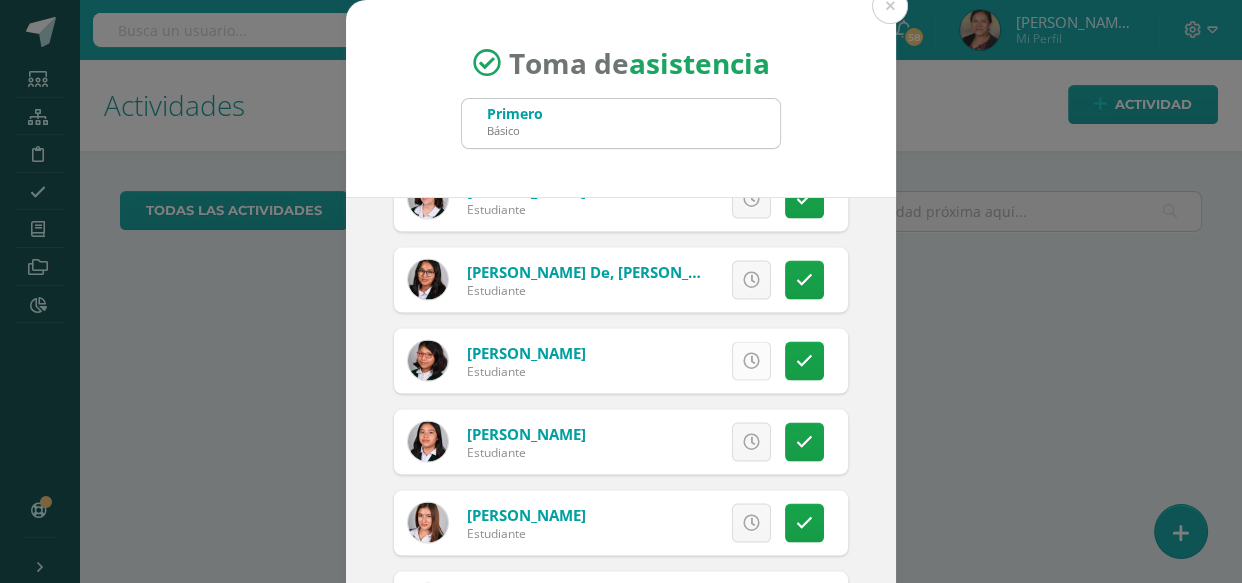 scroll, scrollTop: 3781, scrollLeft: 0, axis: vertical 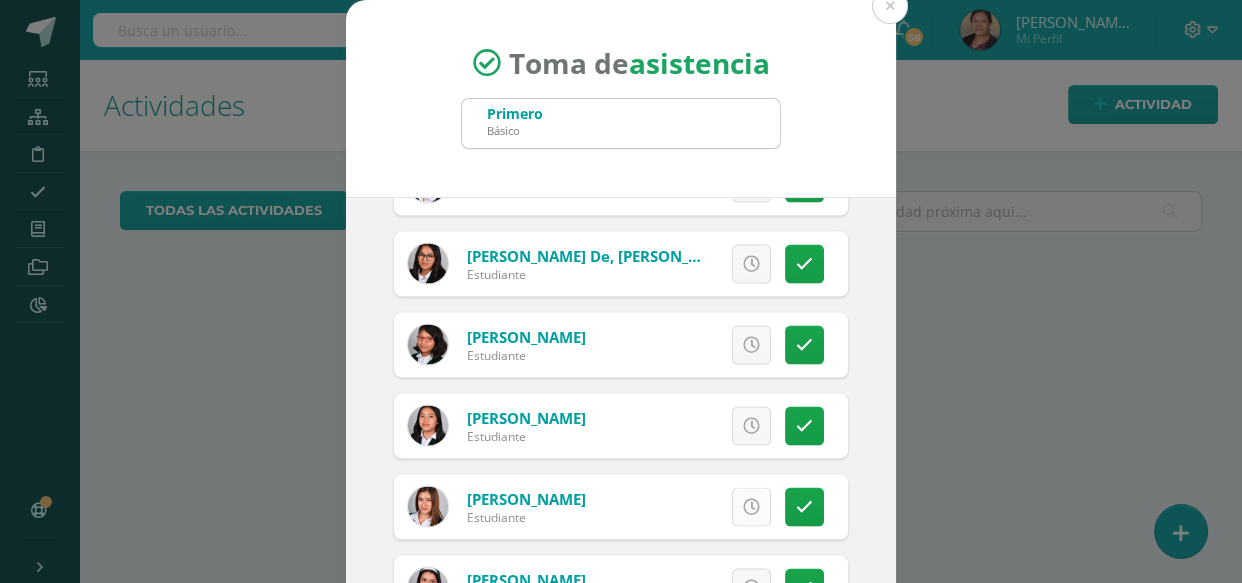 click at bounding box center (751, 507) 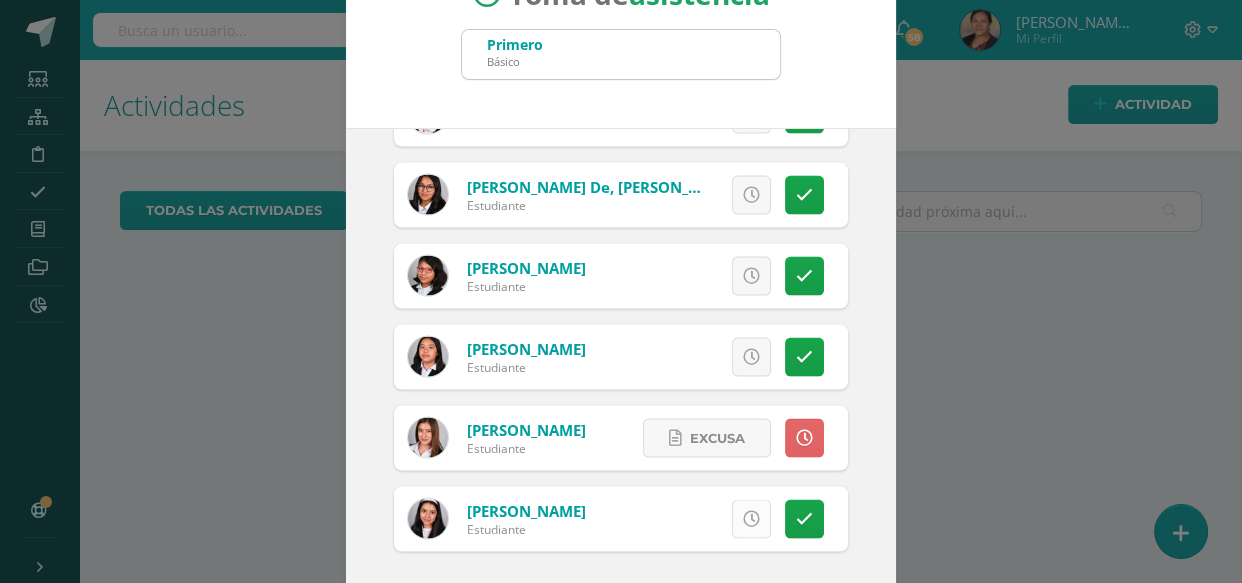 scroll, scrollTop: 172, scrollLeft: 0, axis: vertical 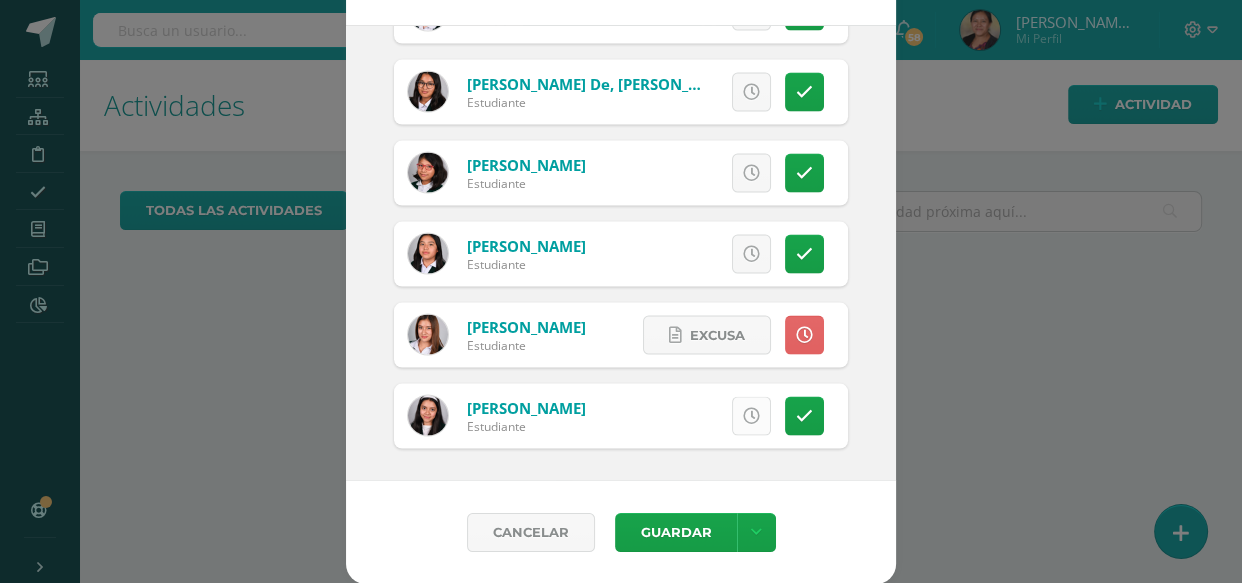 click at bounding box center (751, 416) 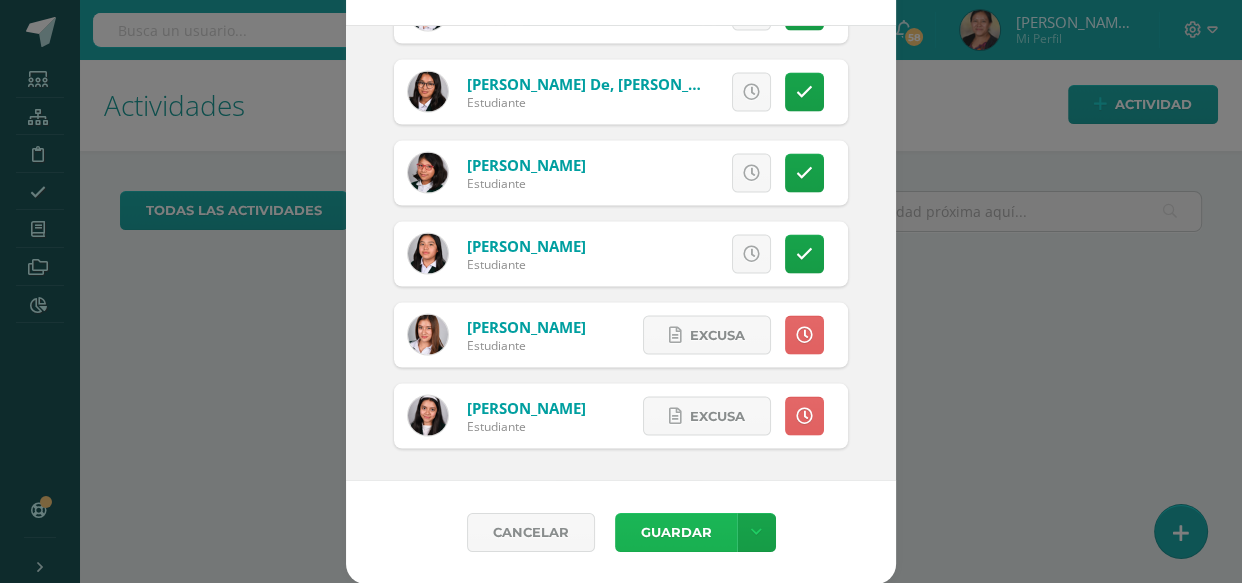 click on "Guardar" at bounding box center (676, 532) 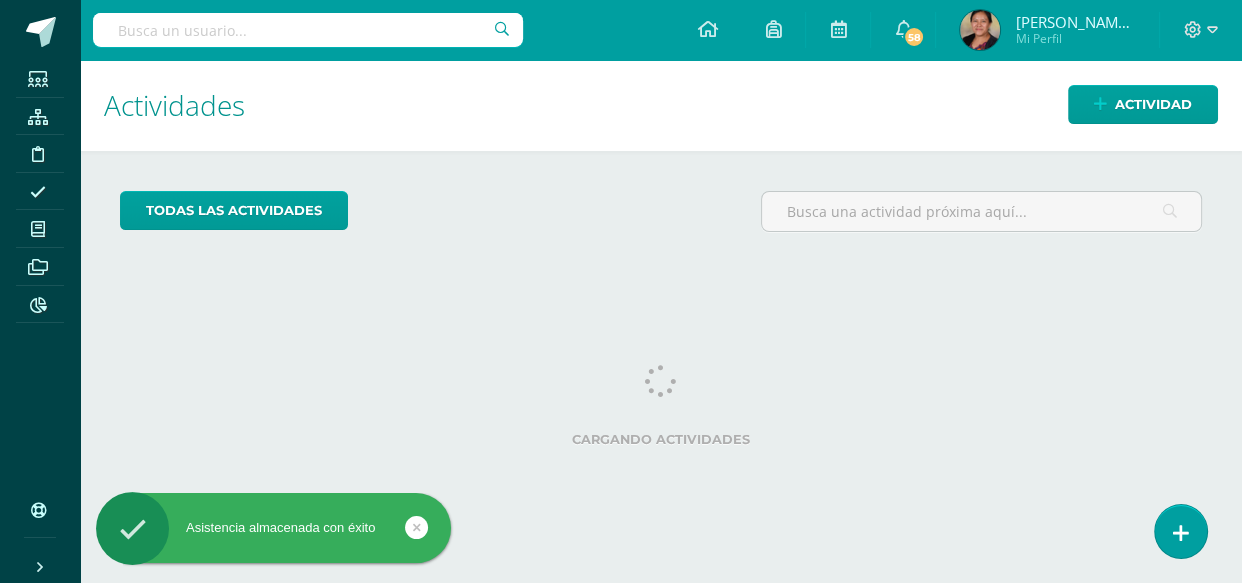 scroll, scrollTop: 0, scrollLeft: 0, axis: both 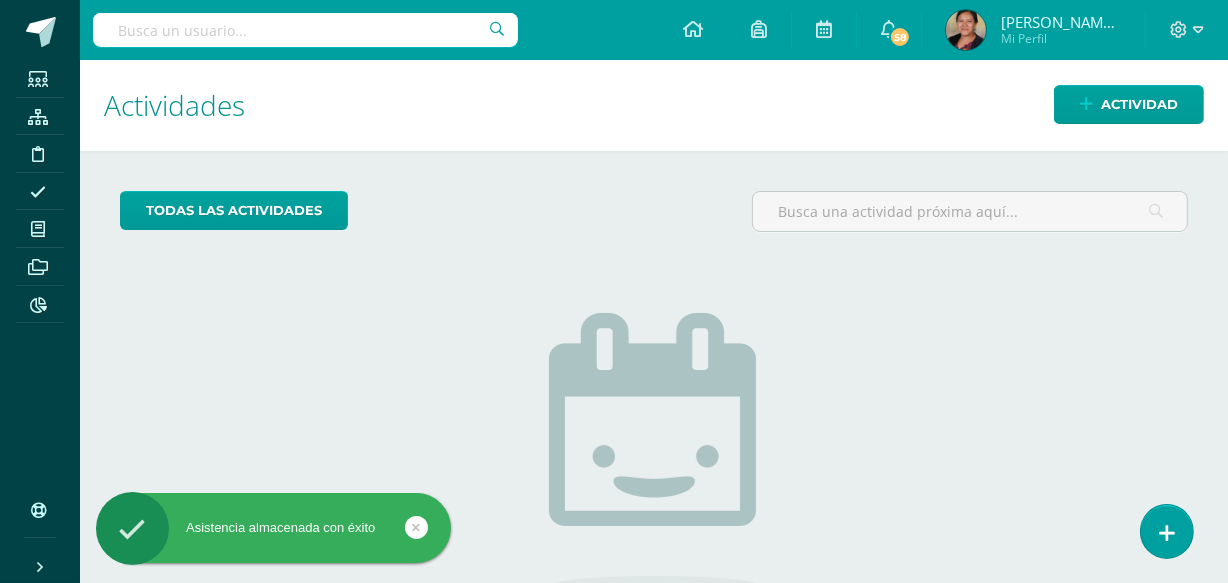 click on "todas las Actividades
No tienes actividades
Échale un vistazo a los demás períodos o  sal y disfruta del sol No hay más resultados" at bounding box center [654, 460] 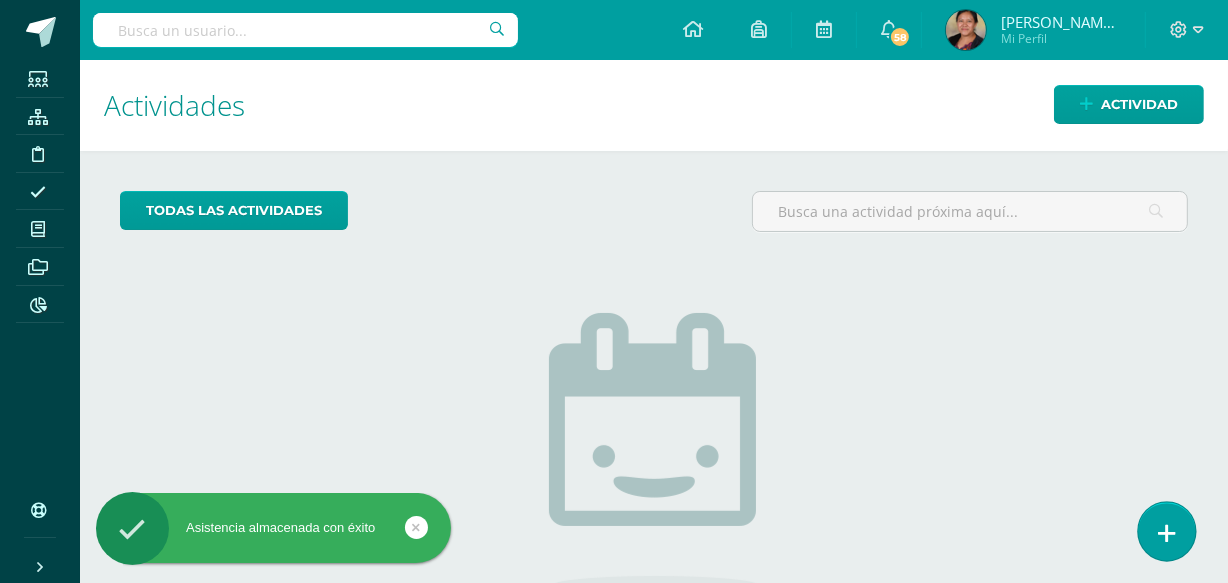 click at bounding box center (1166, 531) 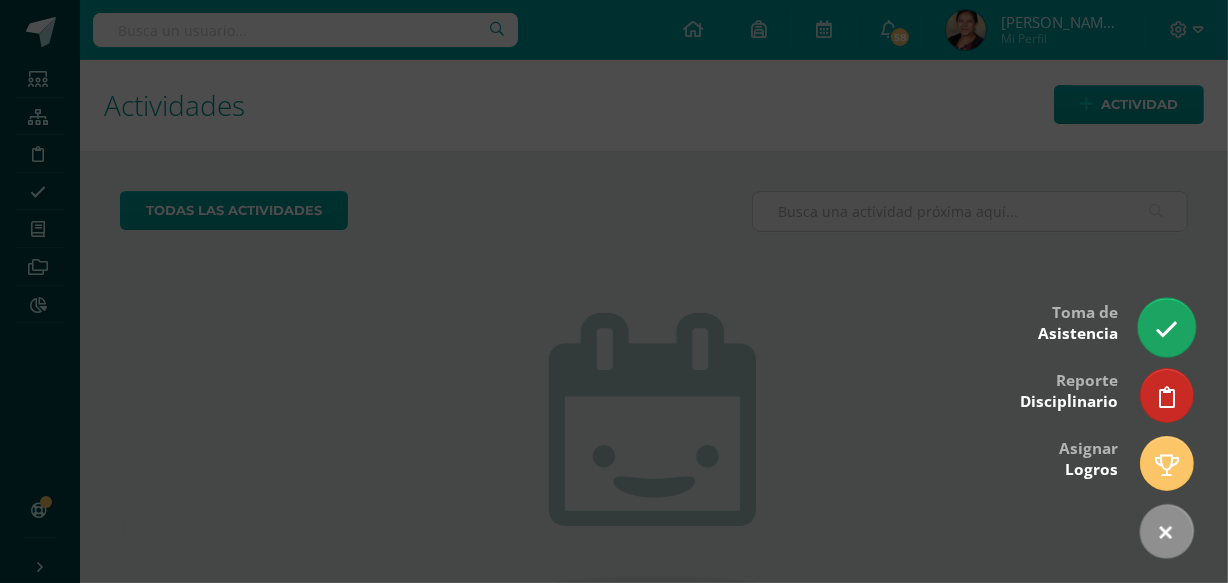 click at bounding box center (1166, 327) 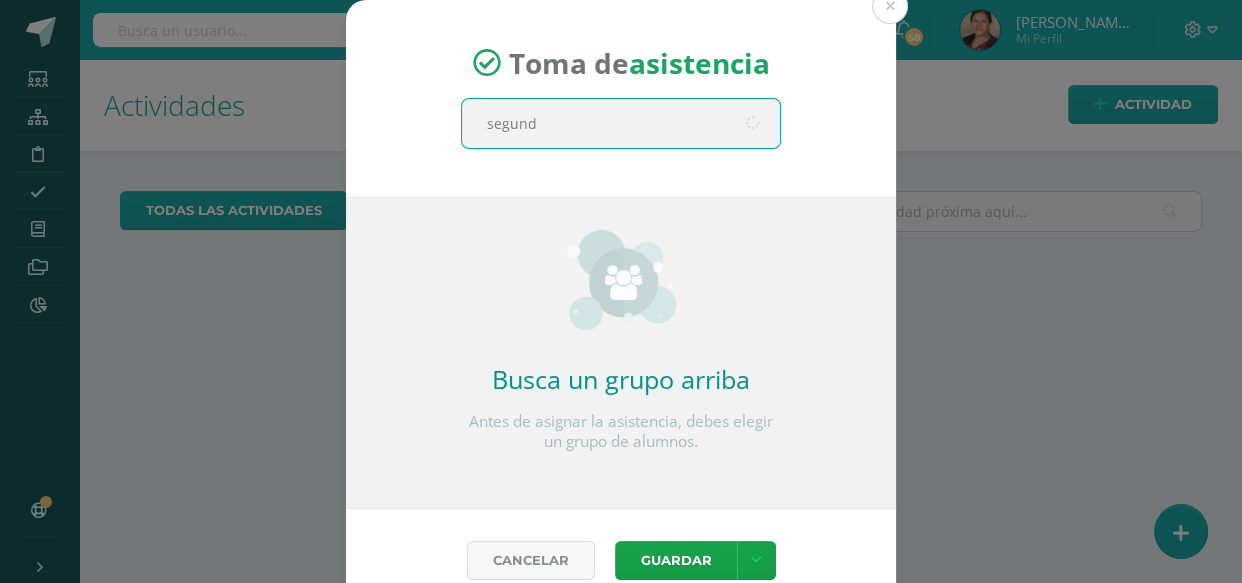 type on "segundo" 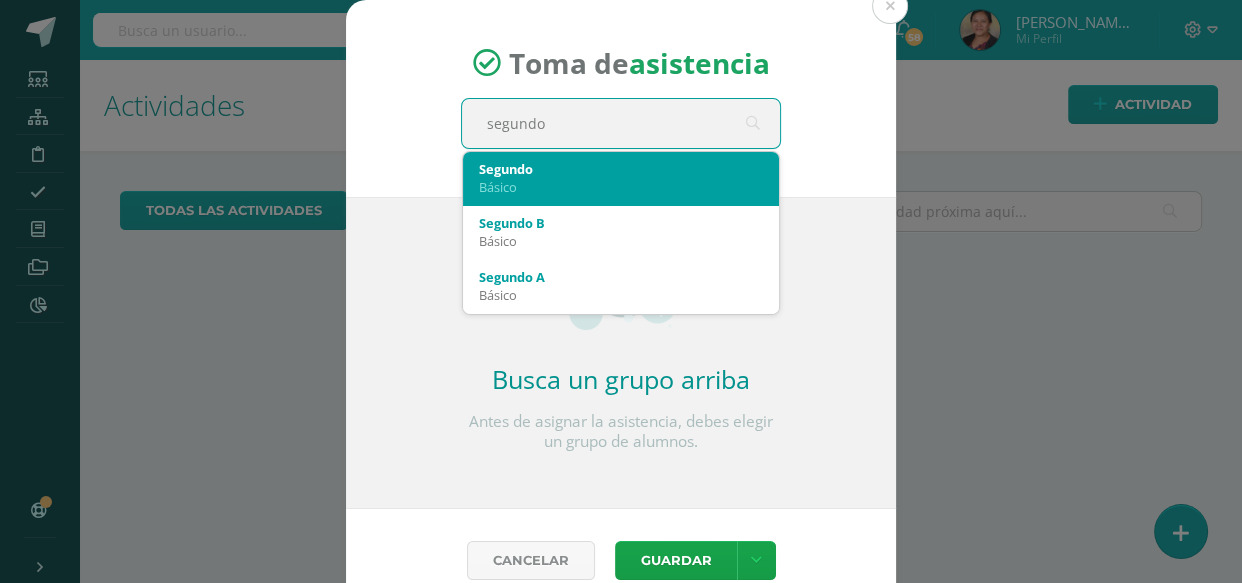 click on "Básico" at bounding box center (621, 187) 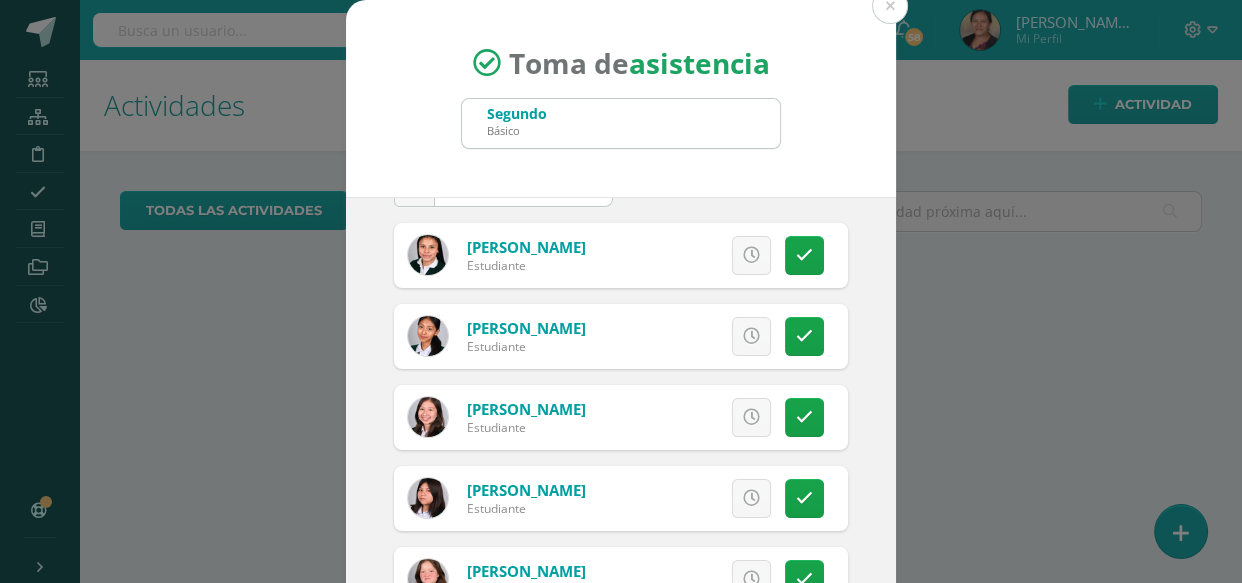 scroll, scrollTop: 90, scrollLeft: 0, axis: vertical 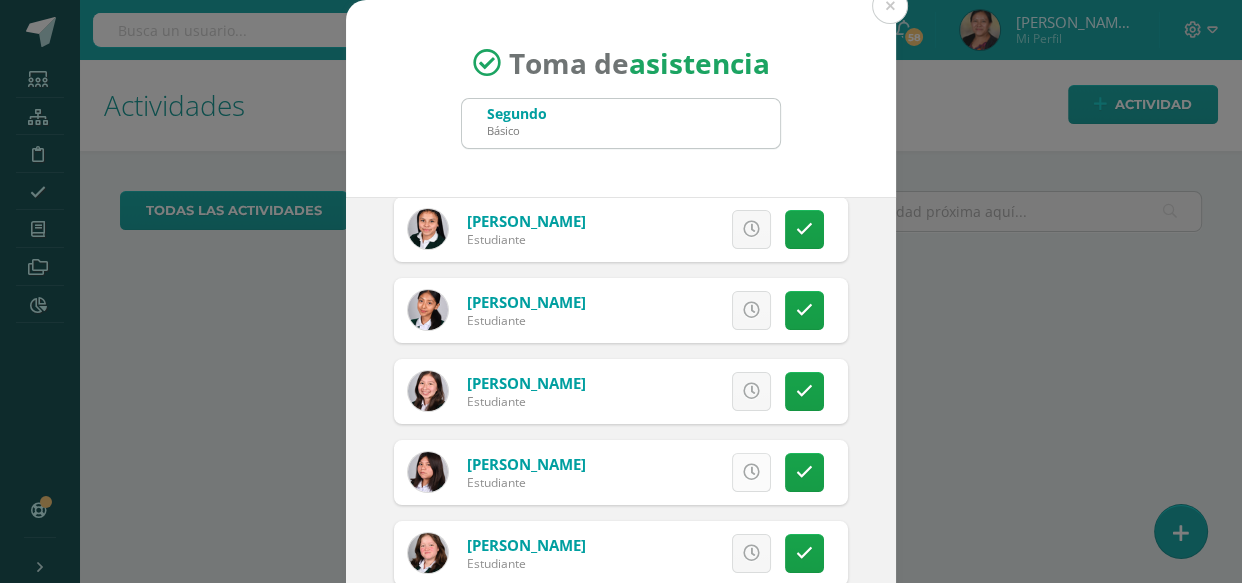 click at bounding box center (751, 472) 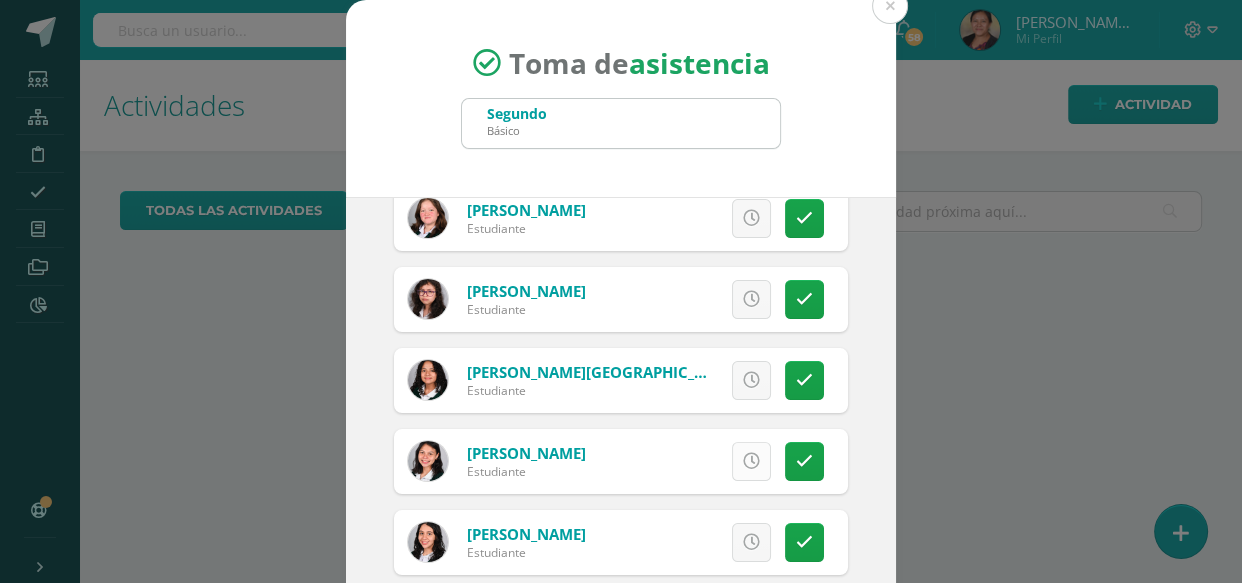 scroll, scrollTop: 454, scrollLeft: 0, axis: vertical 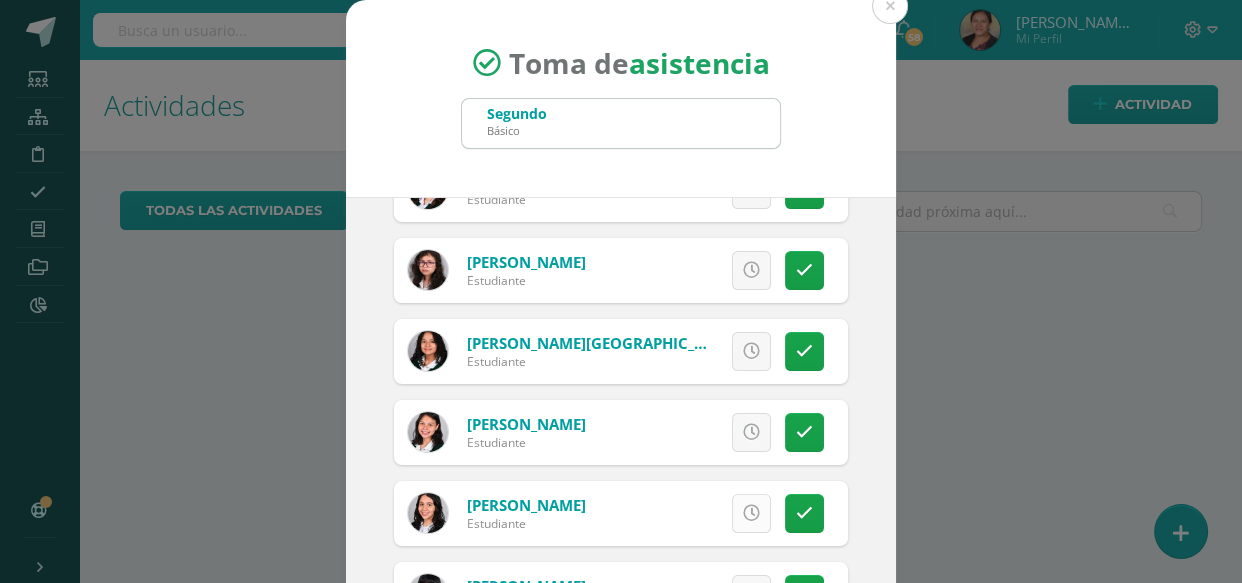 click at bounding box center (751, 513) 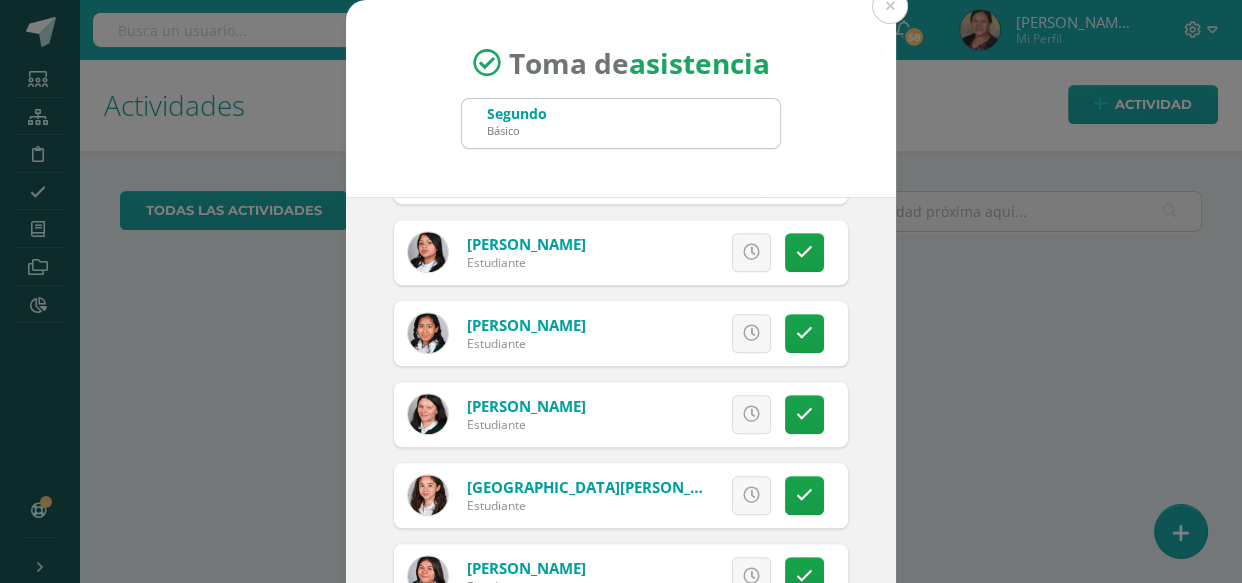 scroll, scrollTop: 1545, scrollLeft: 0, axis: vertical 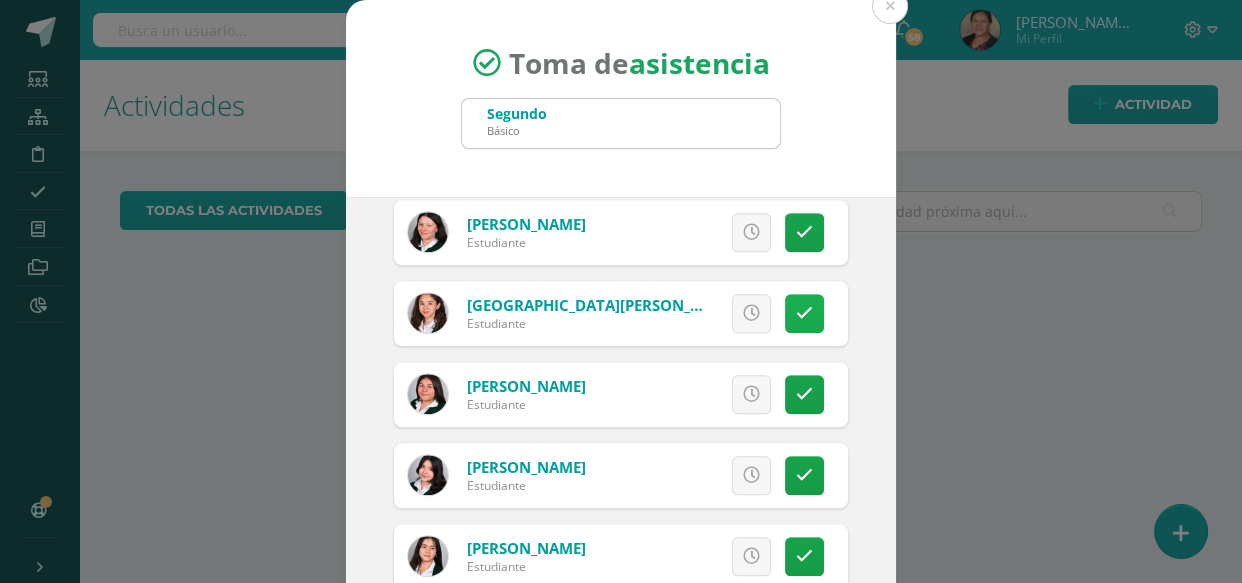 click at bounding box center (804, 313) 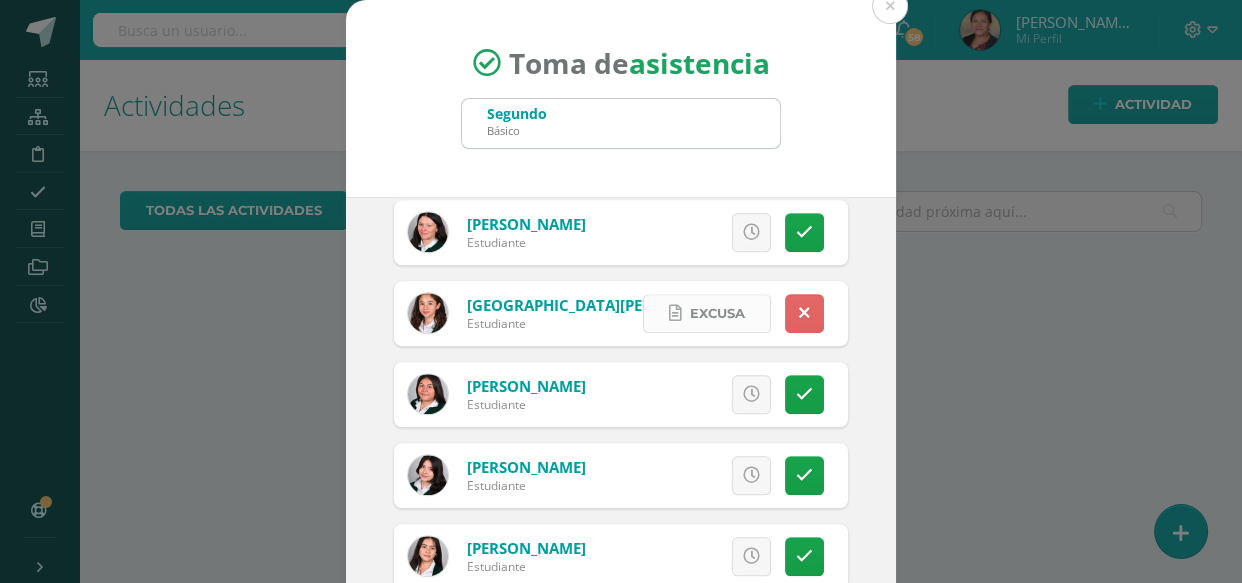 click on "Excusa" at bounding box center [707, 313] 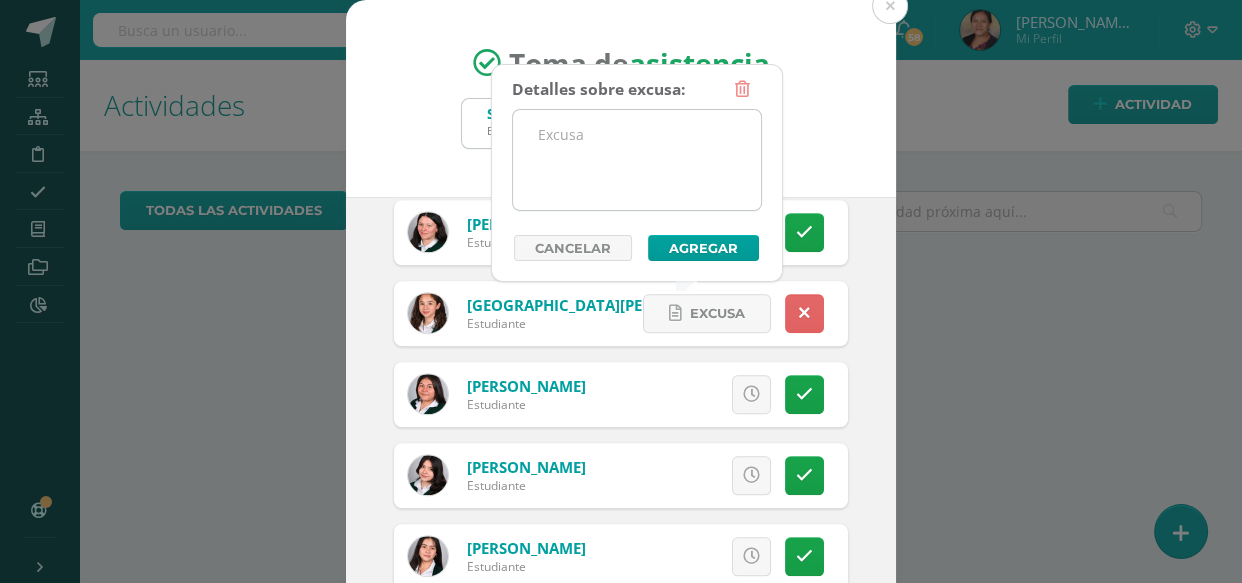 click at bounding box center [637, 160] 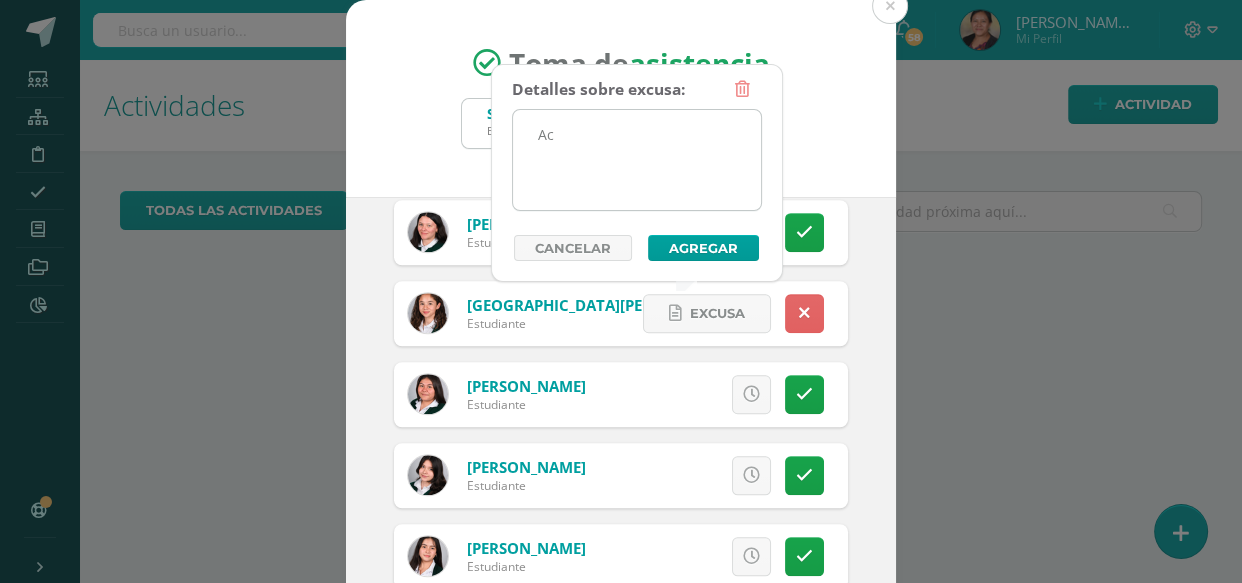 type on "A" 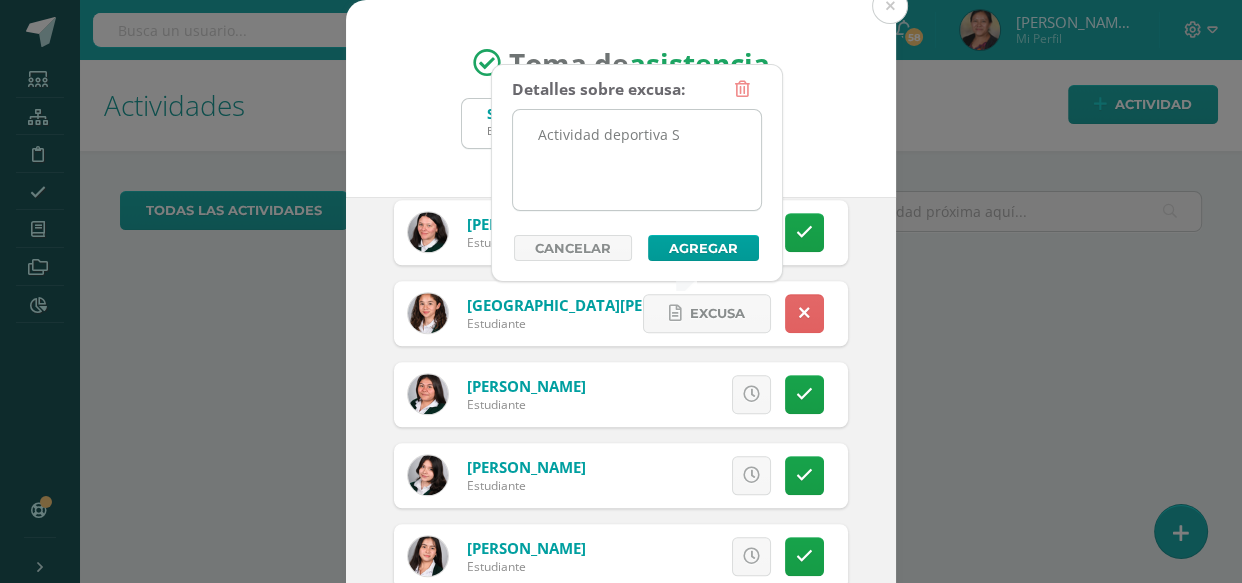 click on "Actividad deportiva S" at bounding box center (637, 160) 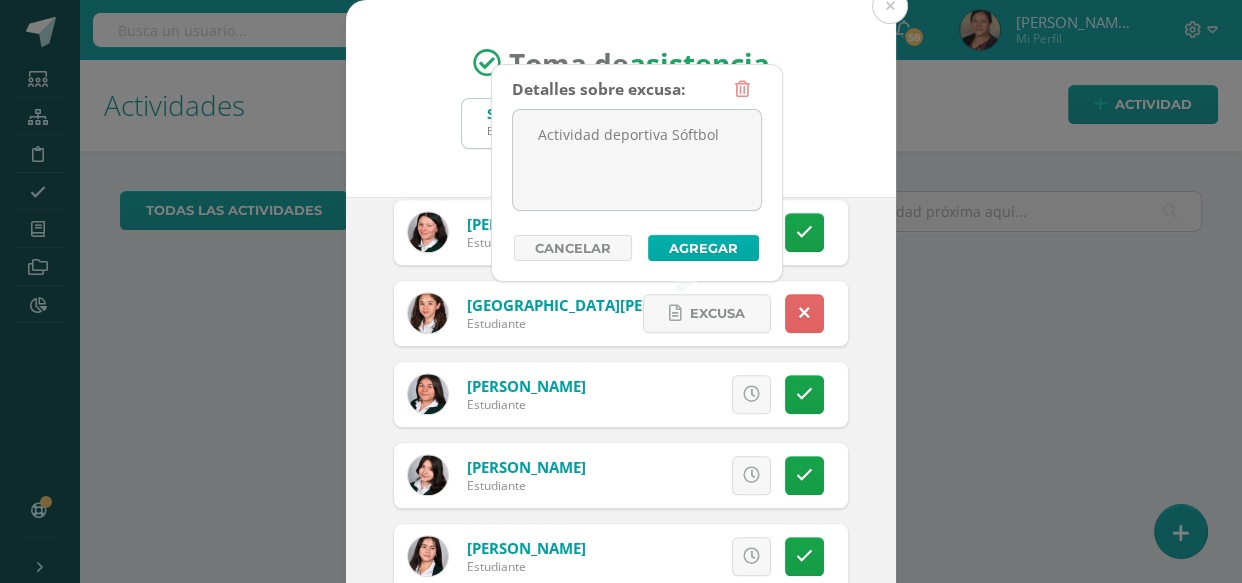 click on "Agregar" at bounding box center [703, 248] 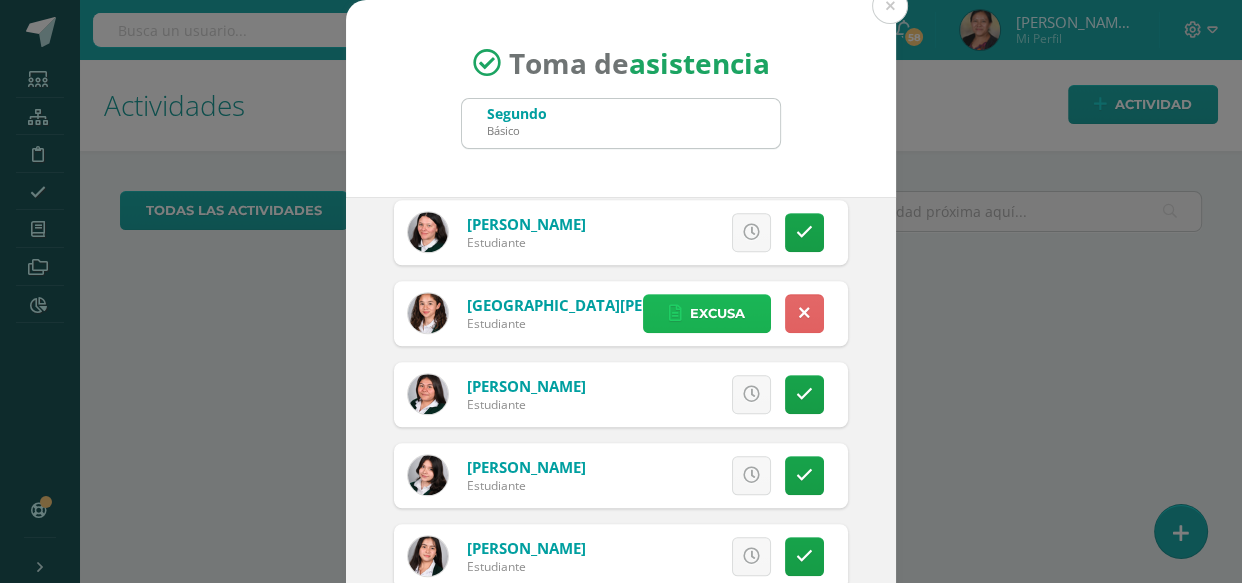 click on "Excusa" at bounding box center (717, 313) 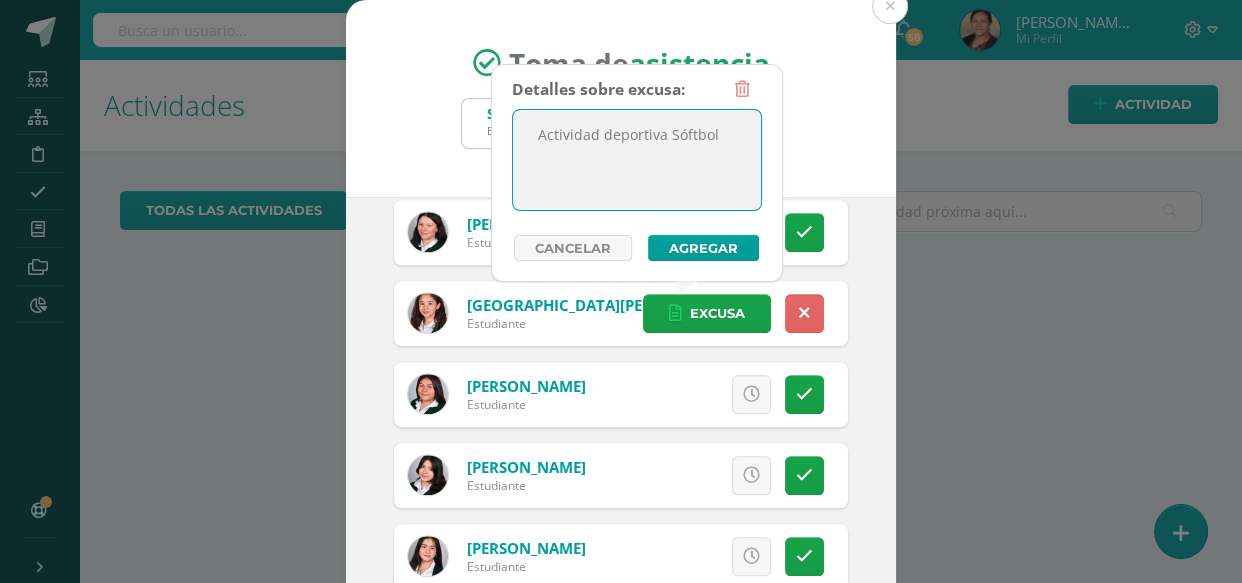 click on "Actividad deportiva Sóftbol" at bounding box center (637, 160) 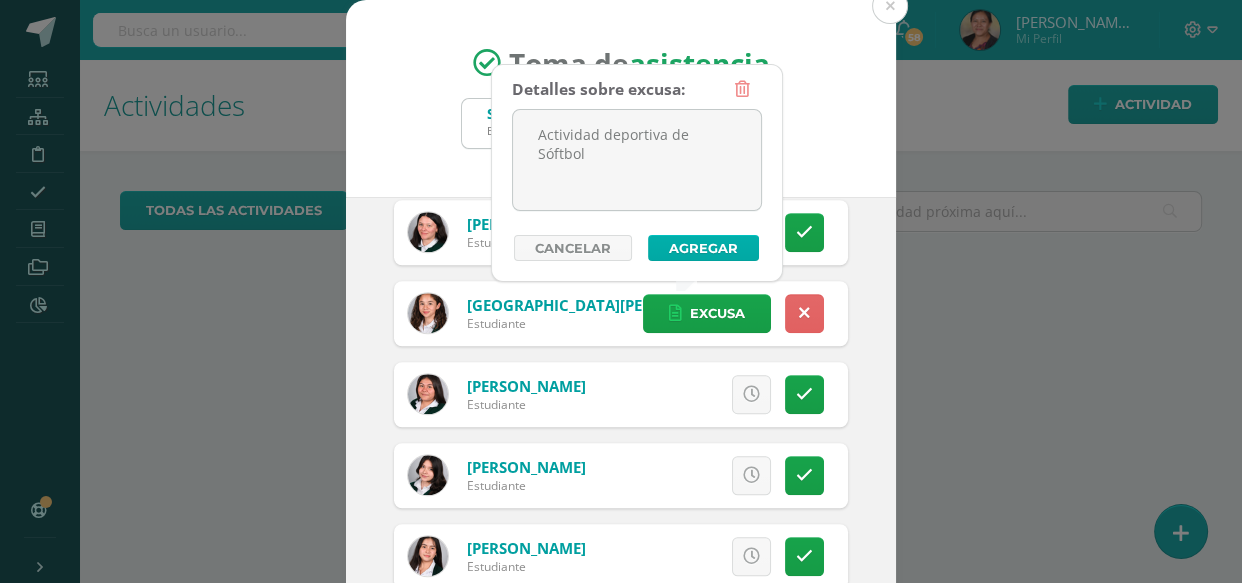 type on "Actividad deportiva de Sóftbol" 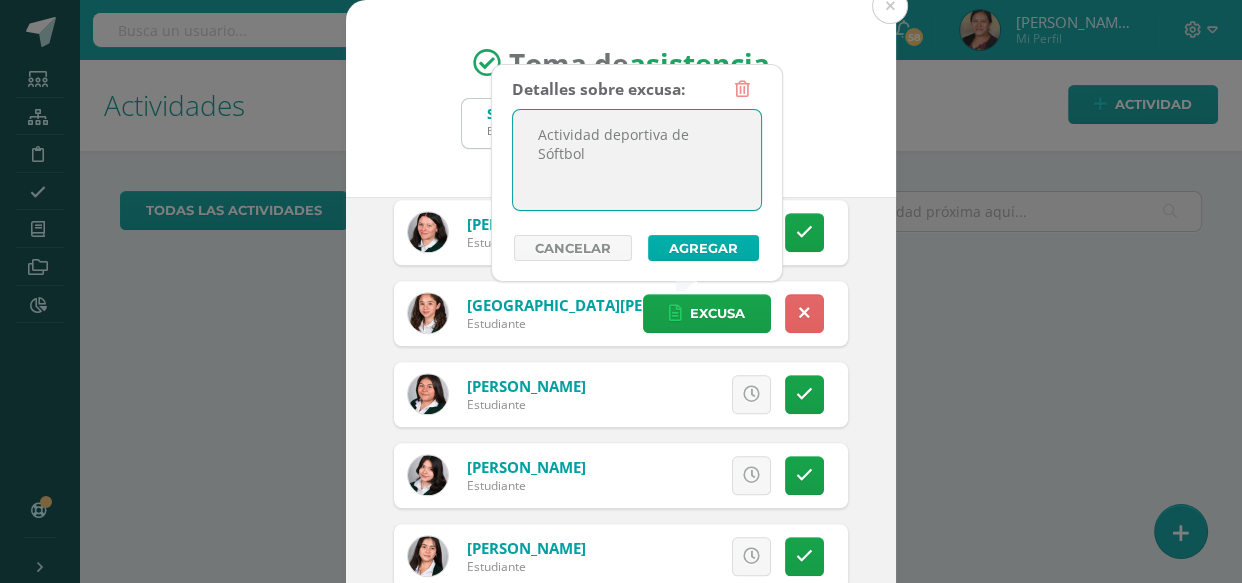 click on "Agregar" at bounding box center [703, 248] 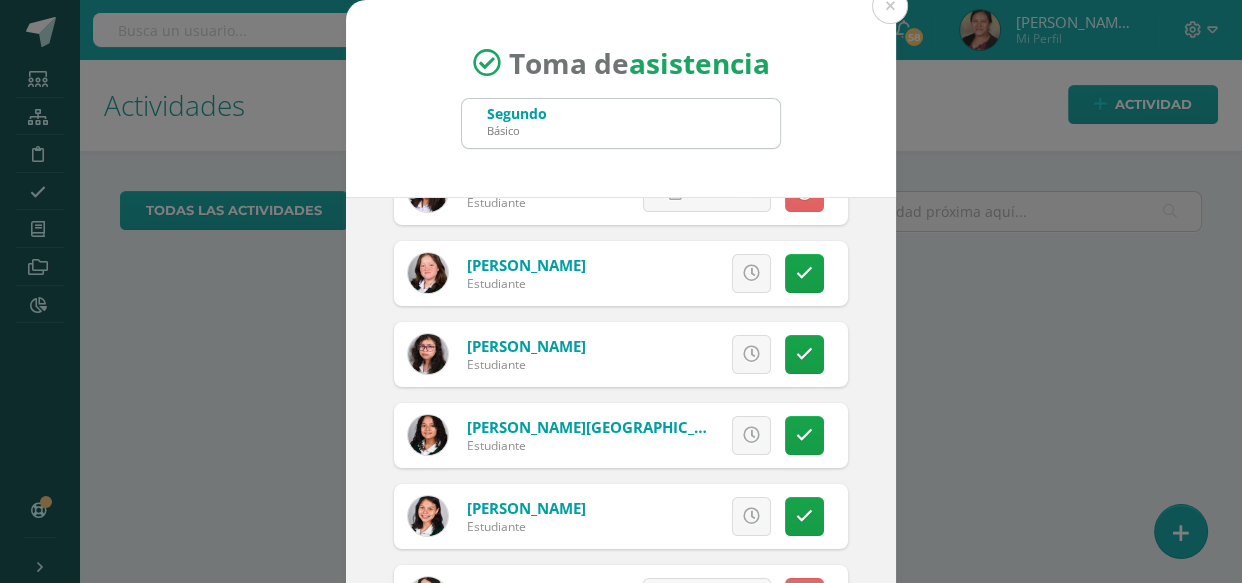 scroll, scrollTop: 363, scrollLeft: 0, axis: vertical 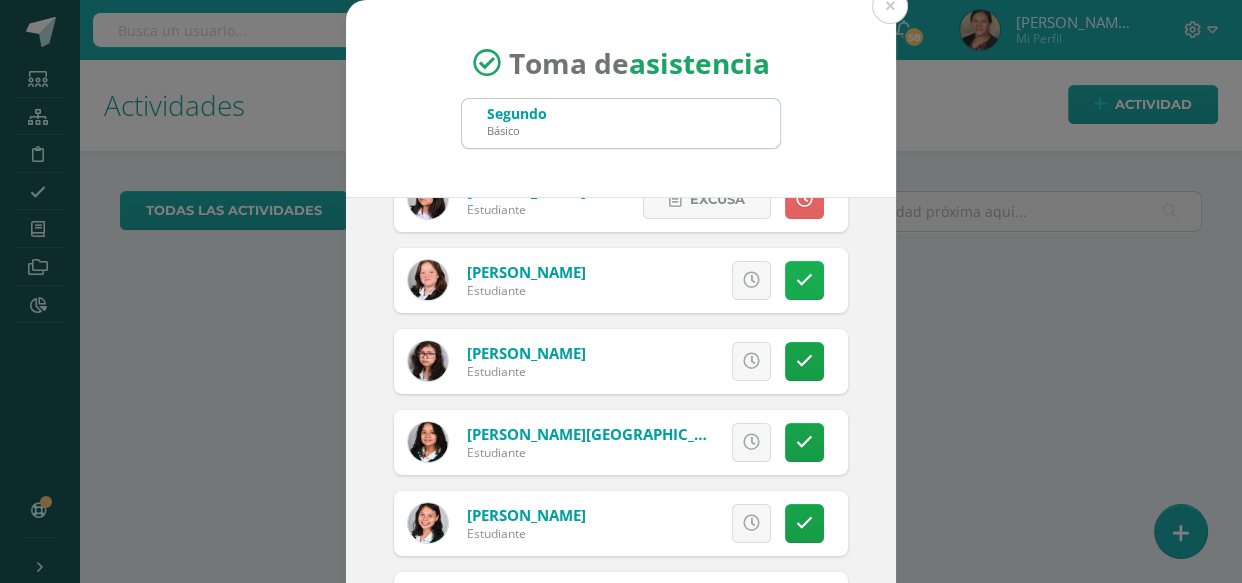 click at bounding box center [804, 280] 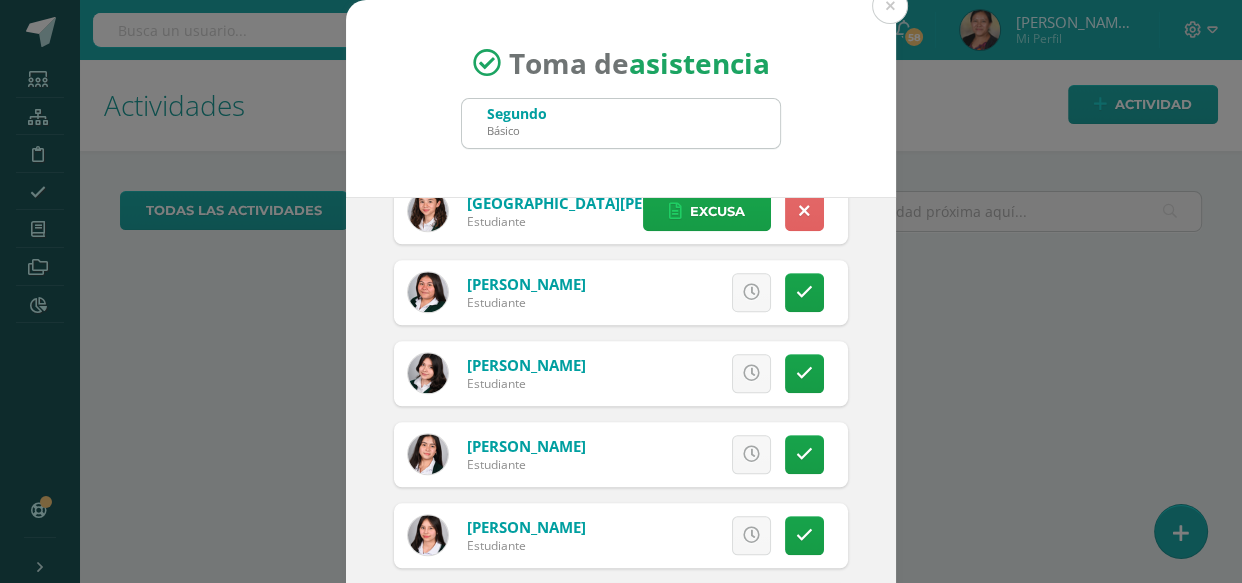 scroll, scrollTop: 1636, scrollLeft: 0, axis: vertical 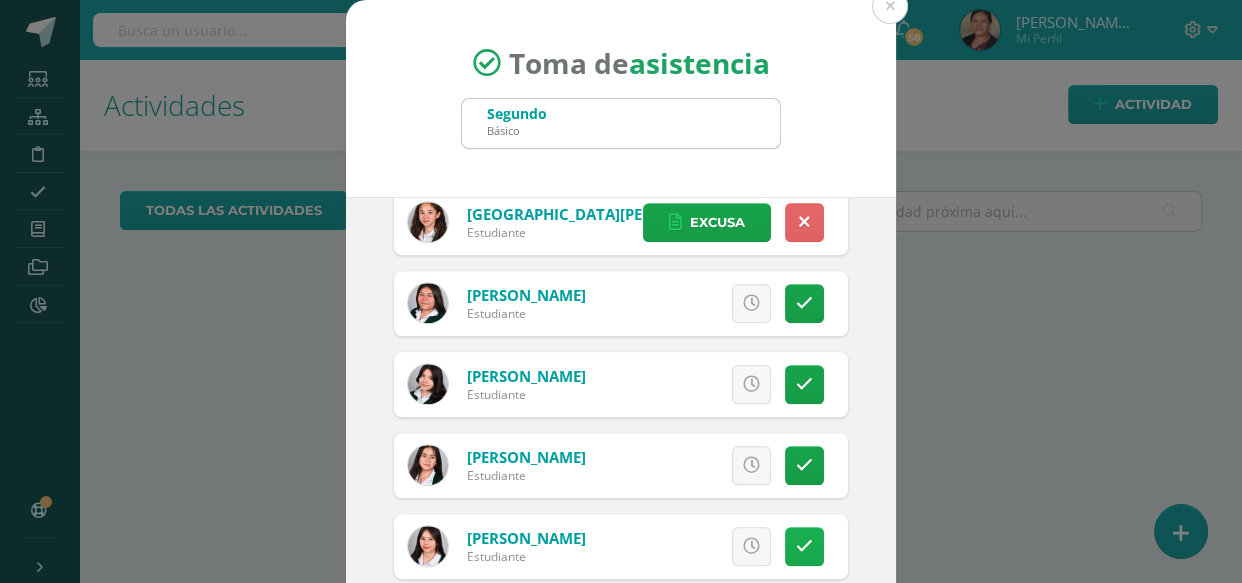 click at bounding box center (804, 546) 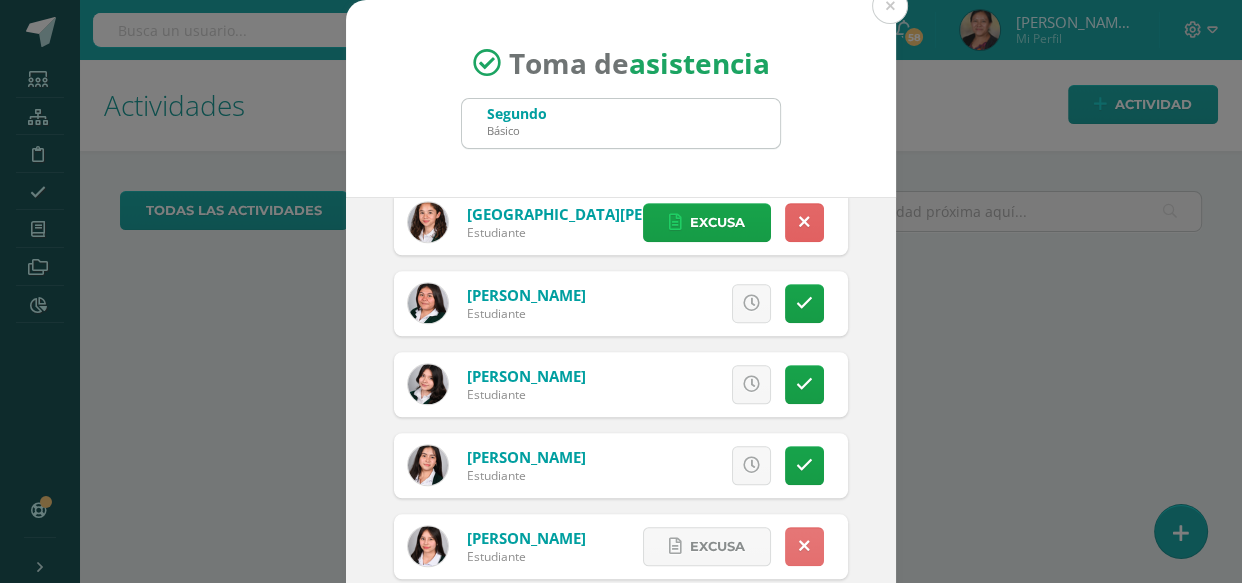 click at bounding box center (804, 546) 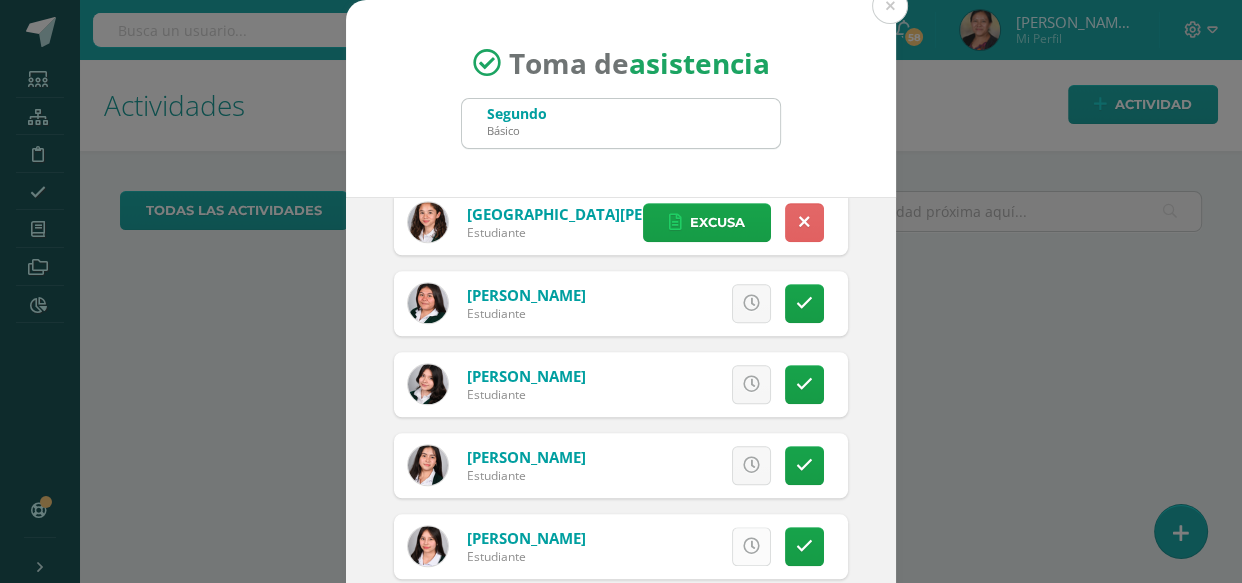 click at bounding box center [751, 546] 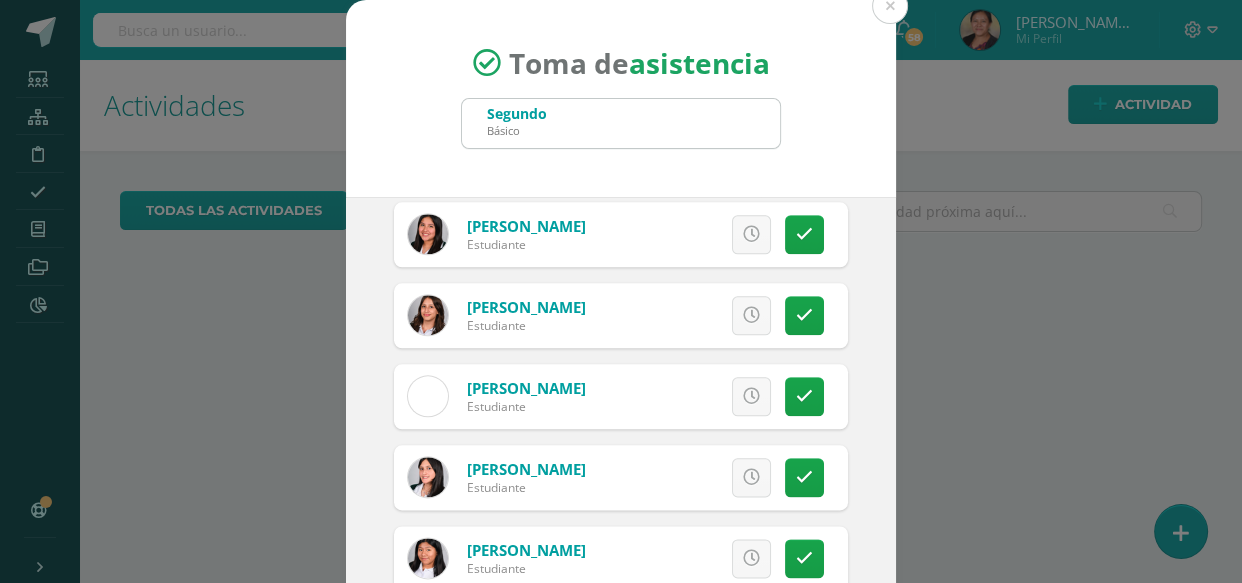 scroll, scrollTop: 2729, scrollLeft: 0, axis: vertical 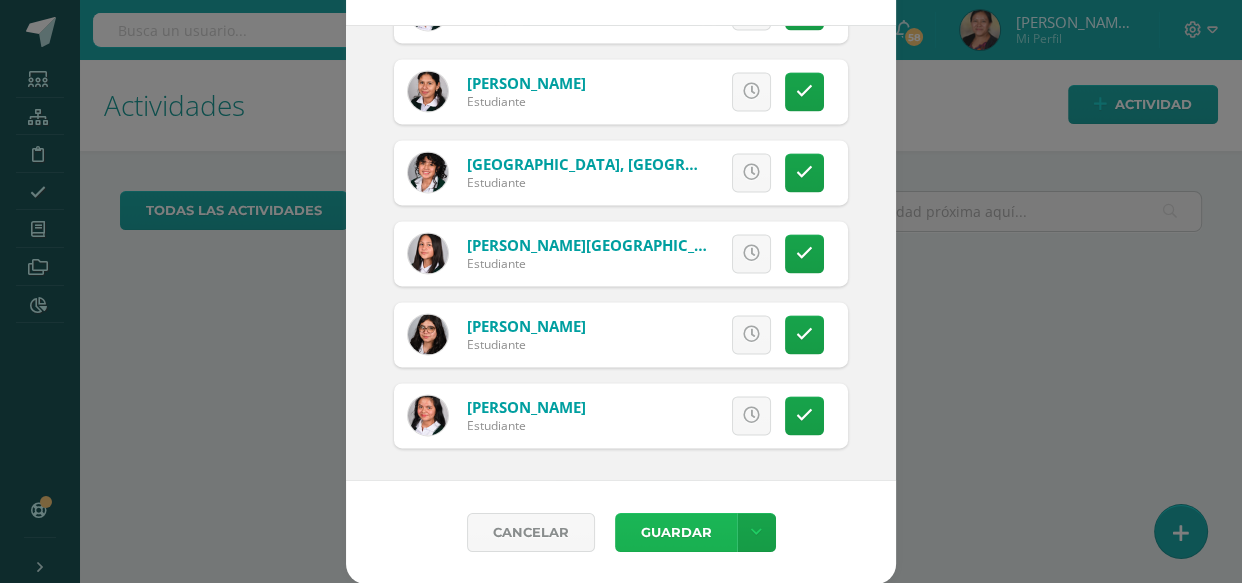 click on "Guardar" at bounding box center [676, 532] 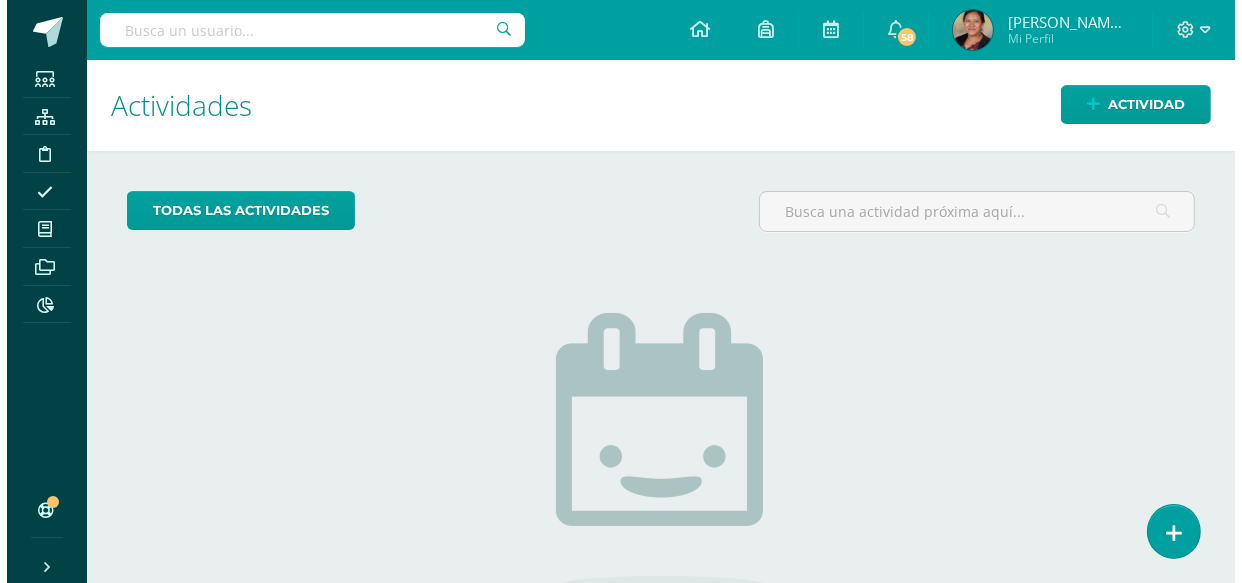 scroll, scrollTop: 0, scrollLeft: 0, axis: both 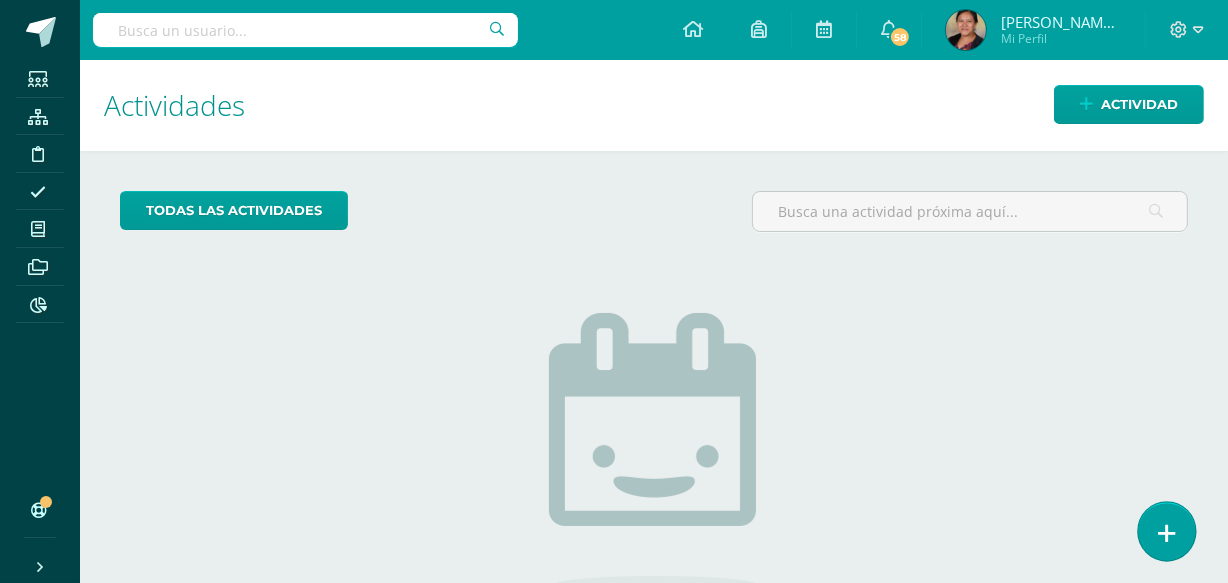 drag, startPoint x: 1145, startPoint y: 537, endPoint x: 1150, endPoint y: 526, distance: 12.083046 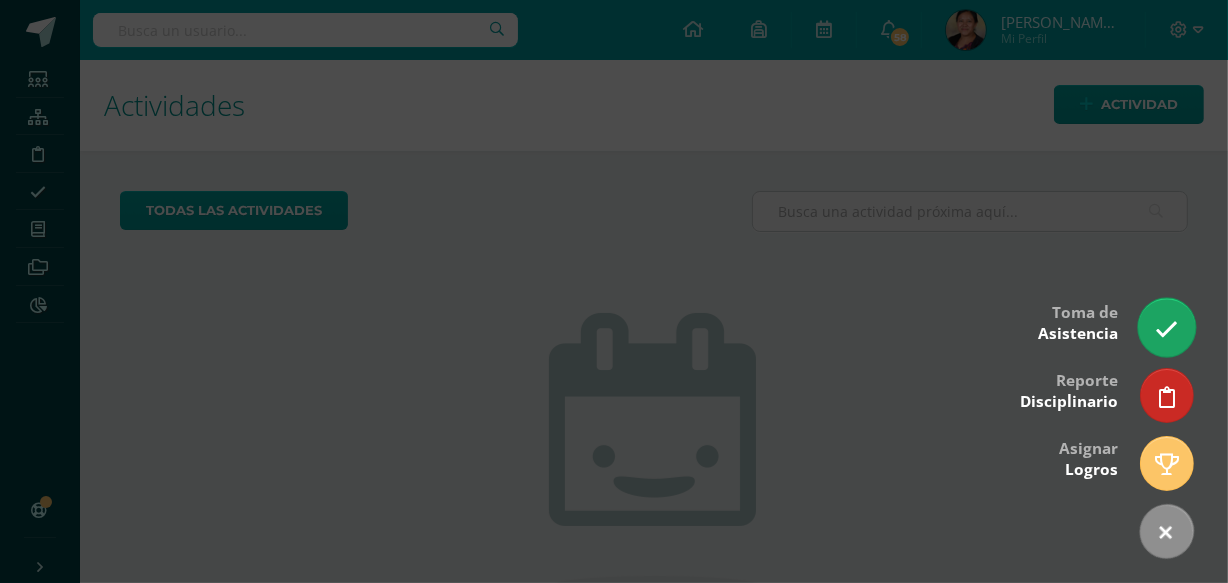 click at bounding box center (1166, 329) 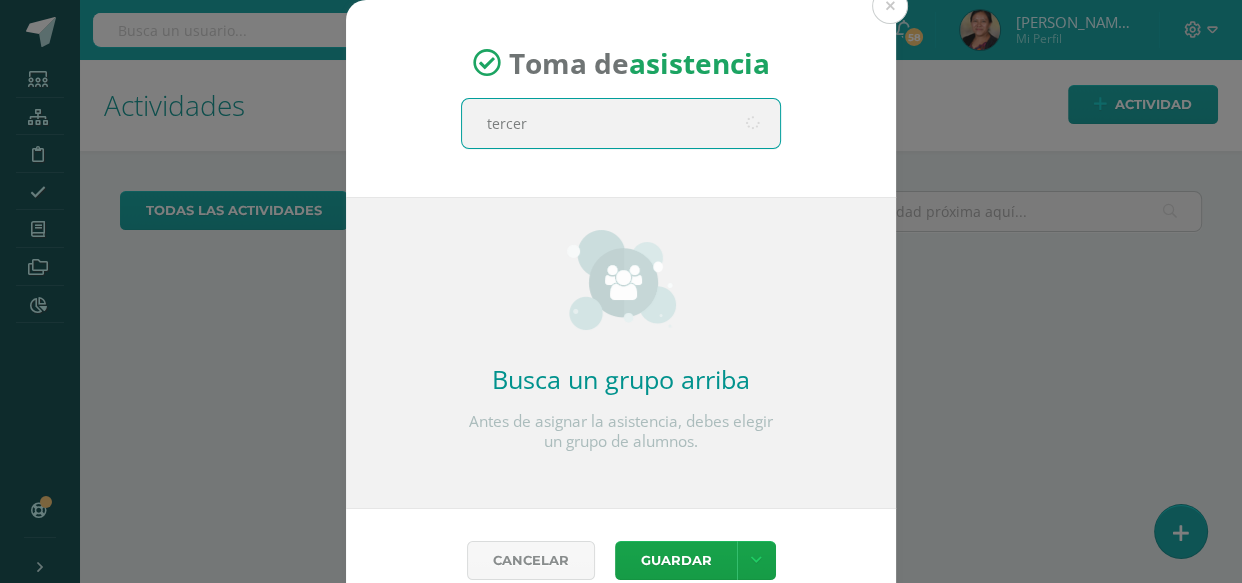 type on "tercero" 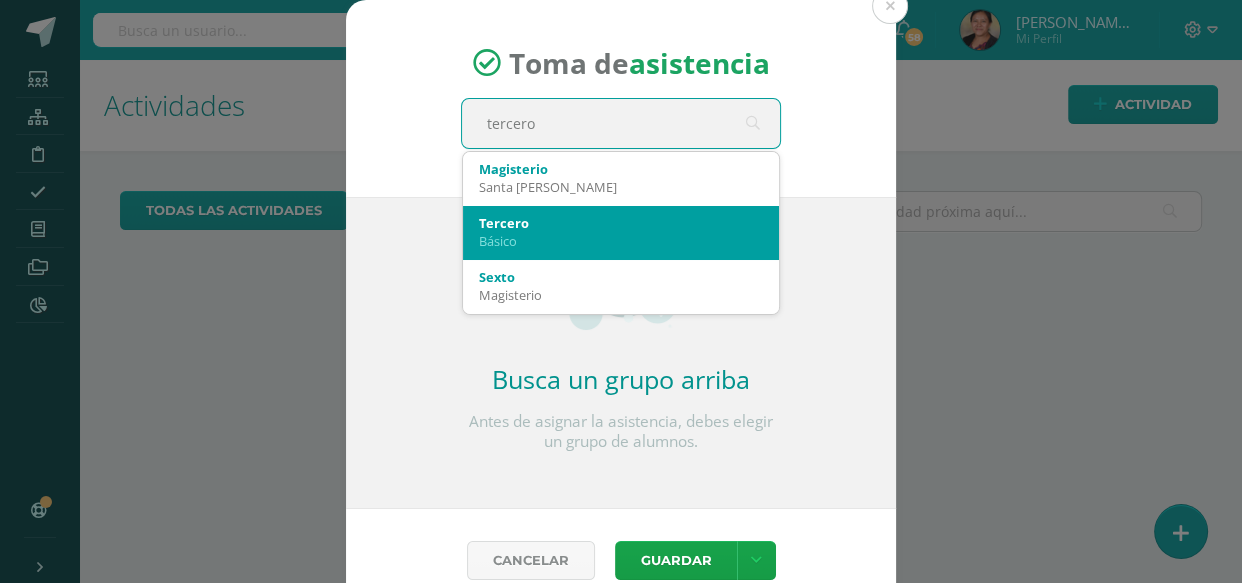 click on "Tercero" at bounding box center [621, 223] 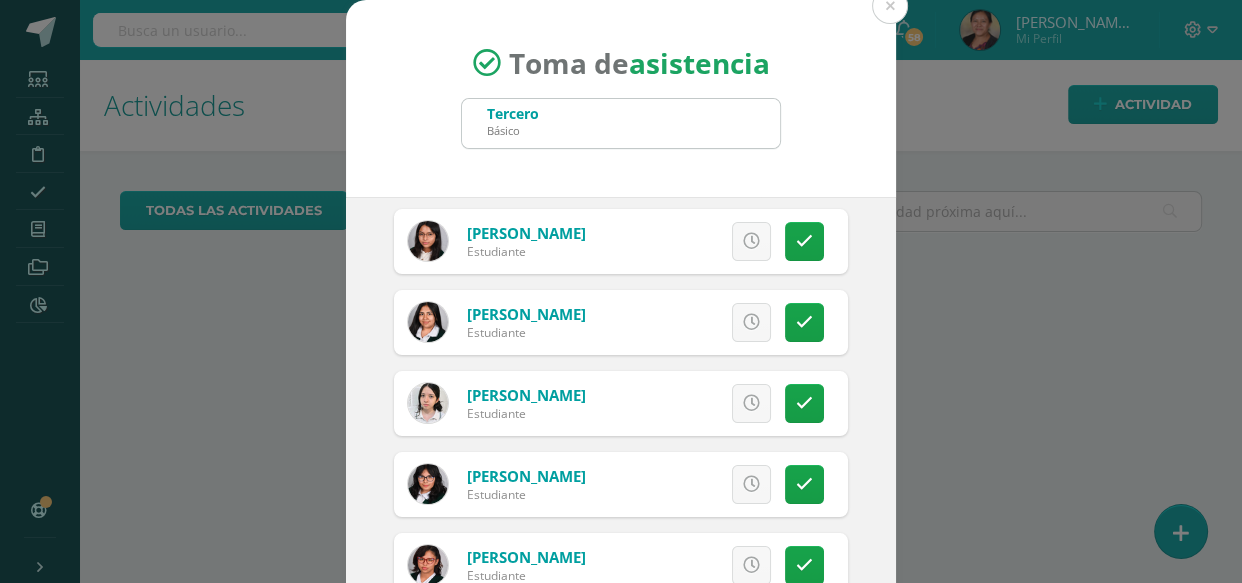 scroll, scrollTop: 363, scrollLeft: 0, axis: vertical 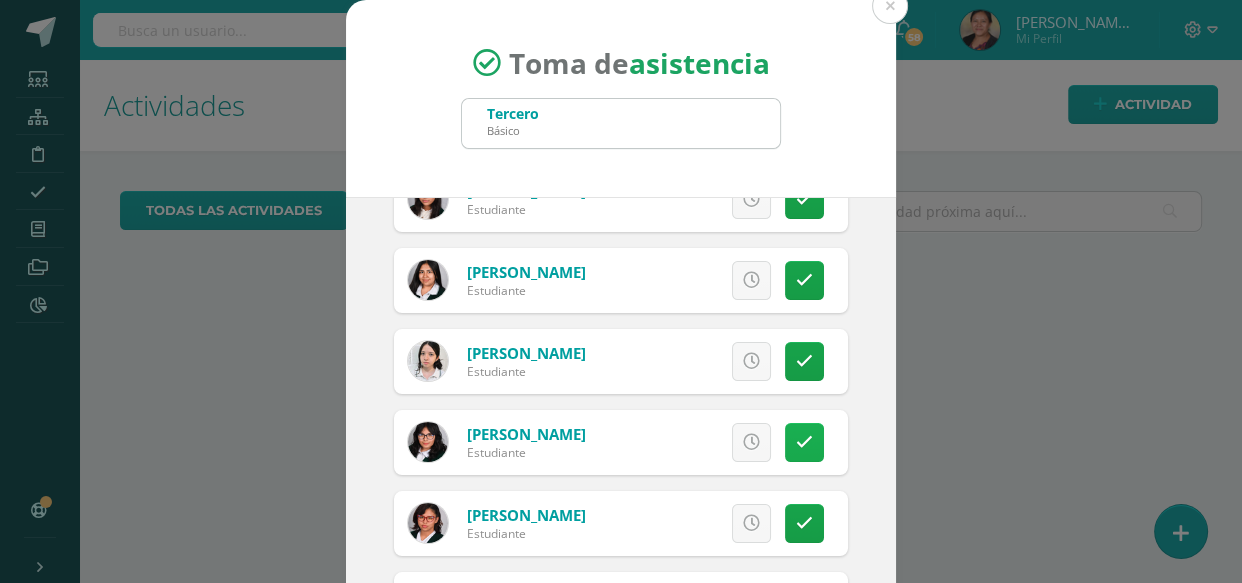 click at bounding box center [804, 442] 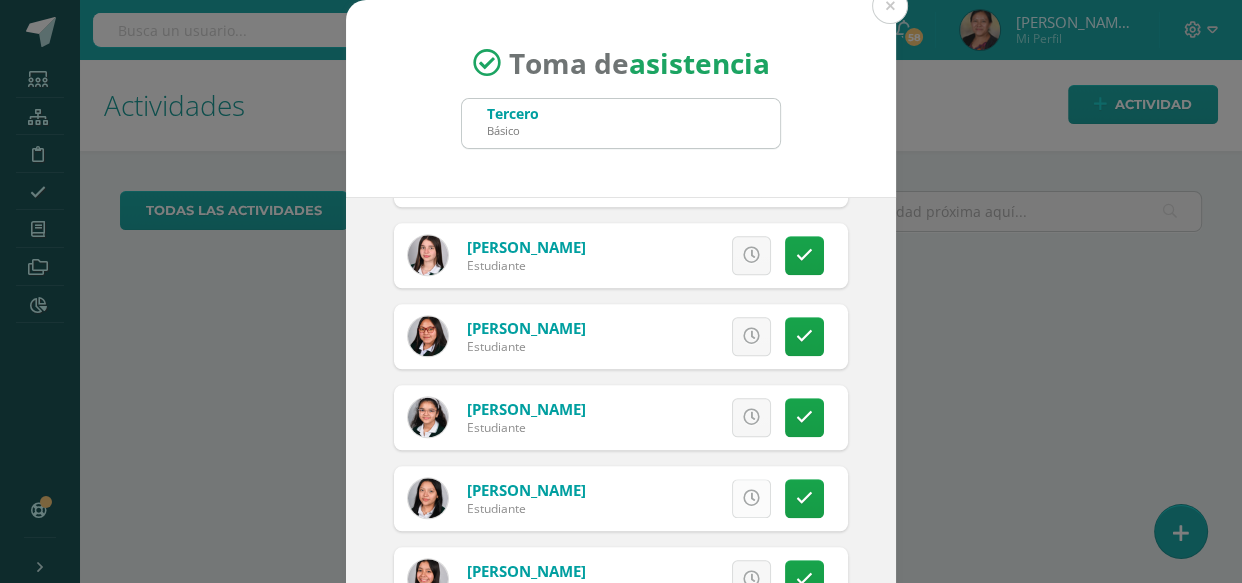 scroll, scrollTop: 2242, scrollLeft: 0, axis: vertical 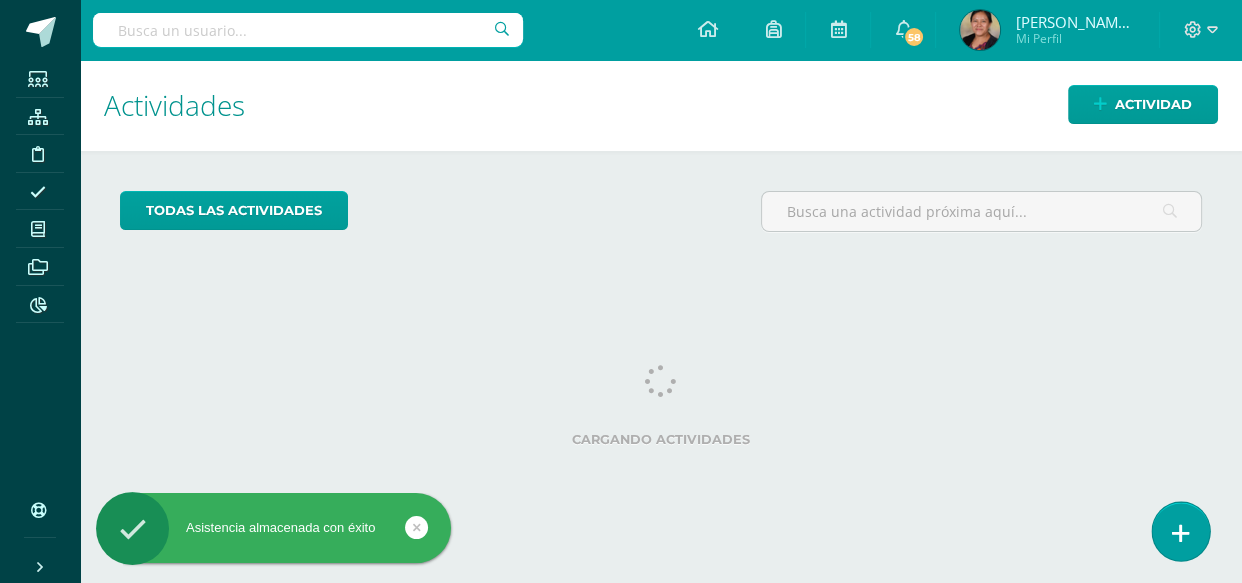 click at bounding box center (1181, 533) 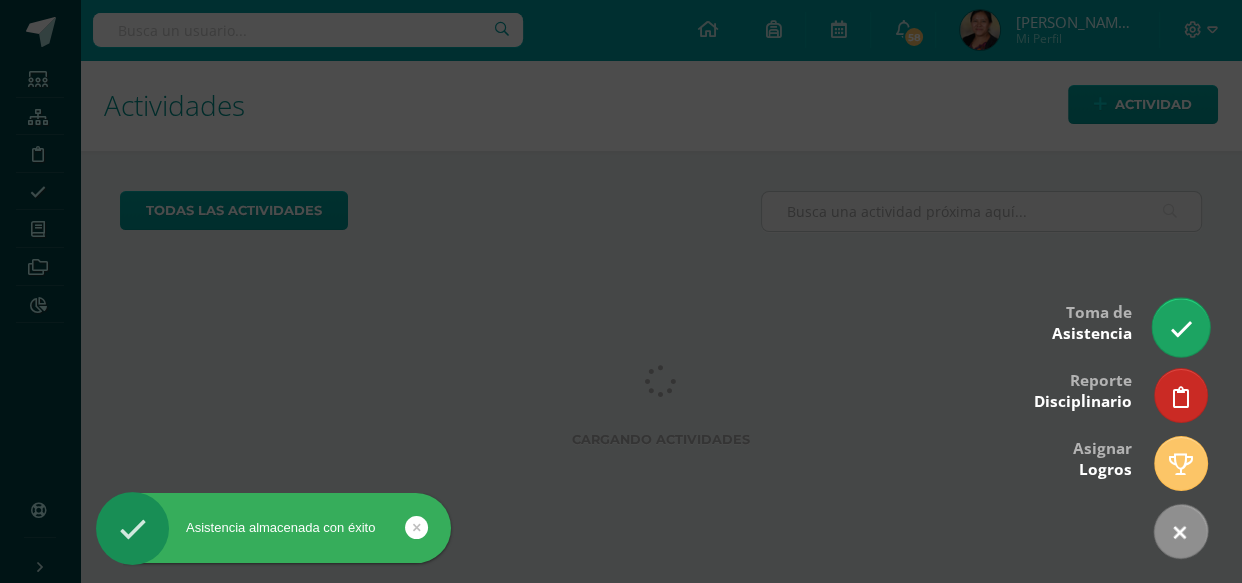 click at bounding box center [1180, 329] 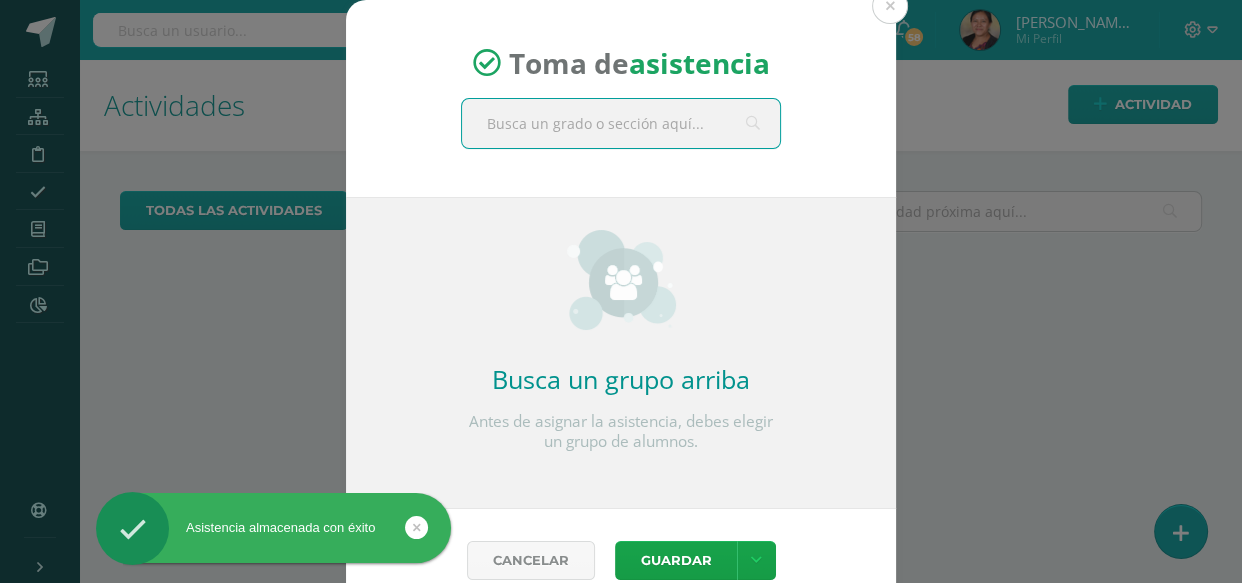 type on "u" 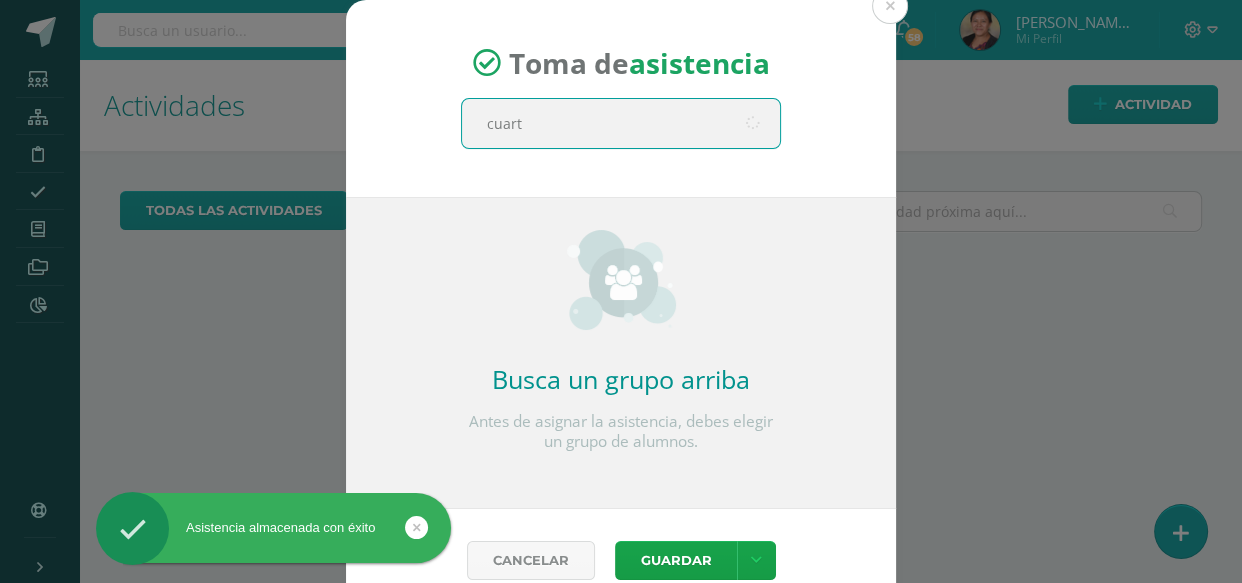 type on "cuarto" 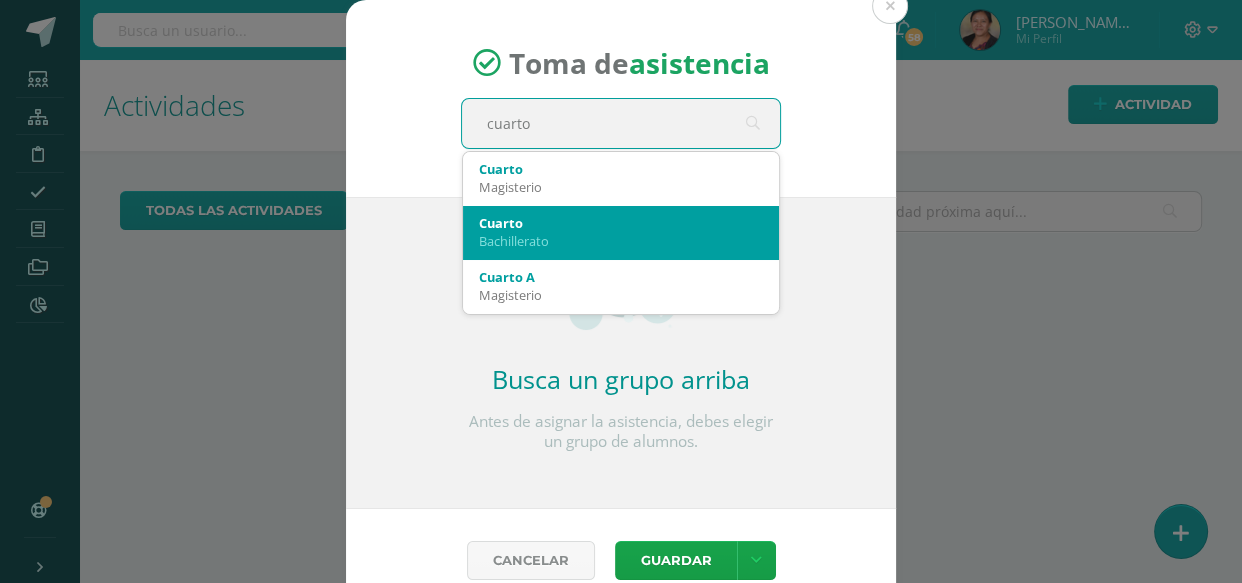 click on "Bachillerato" at bounding box center [621, 241] 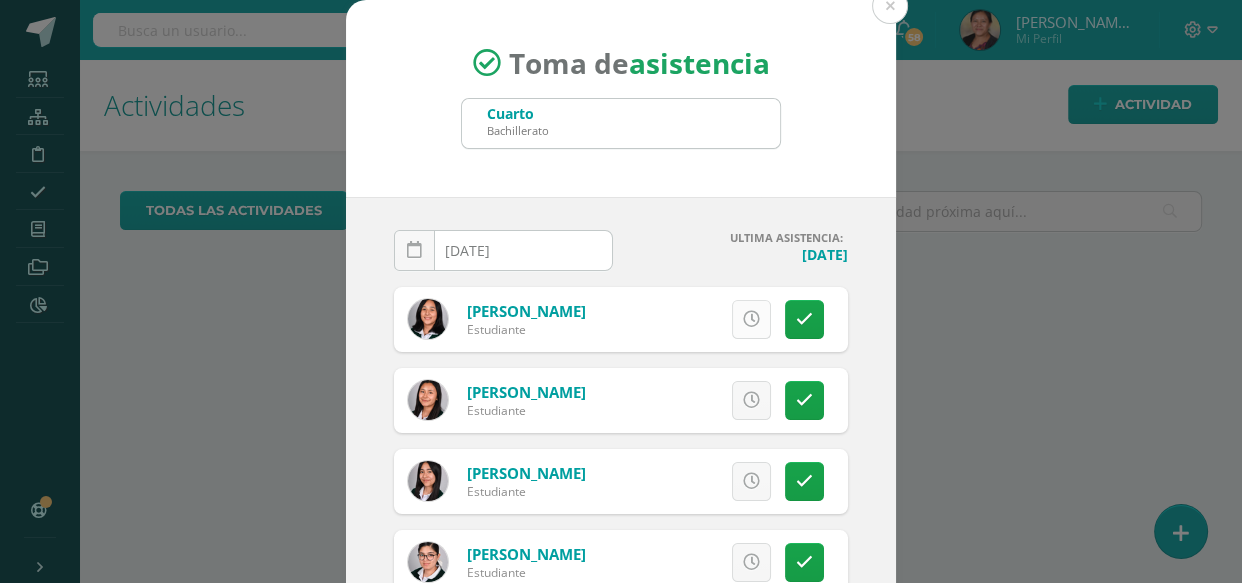 click at bounding box center (751, 319) 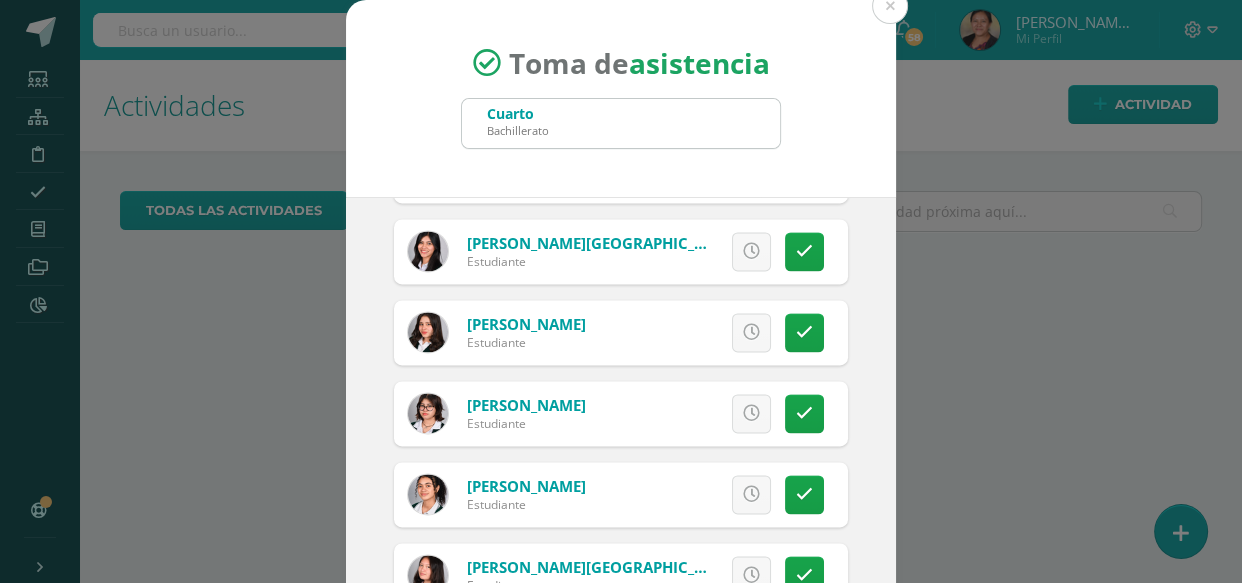 scroll, scrollTop: 2729, scrollLeft: 0, axis: vertical 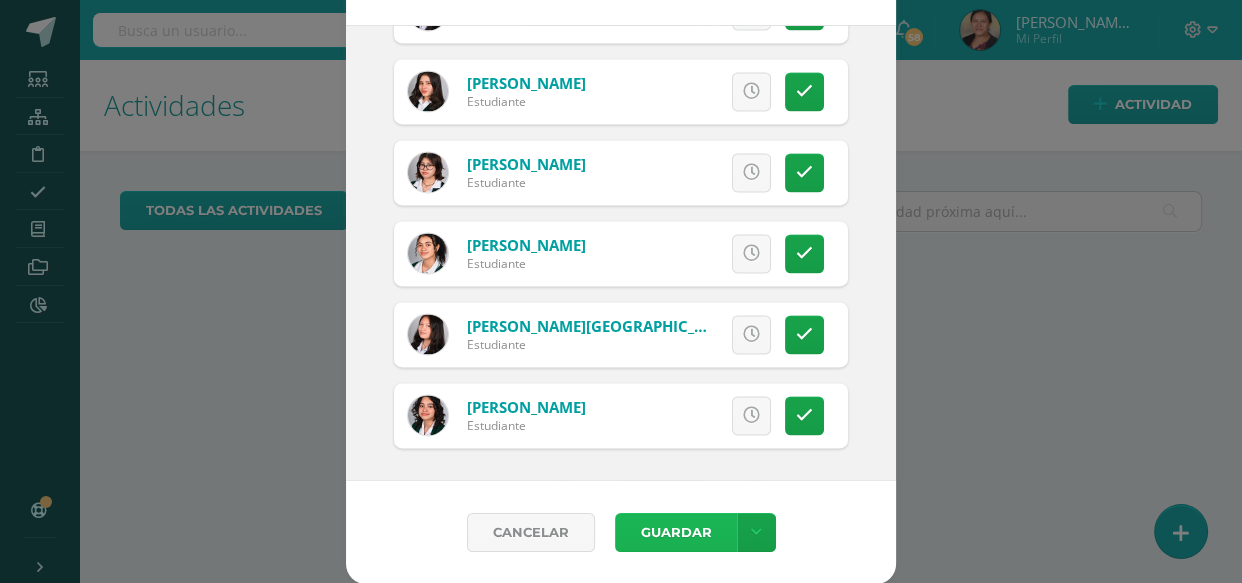 click on "Guardar" at bounding box center (676, 532) 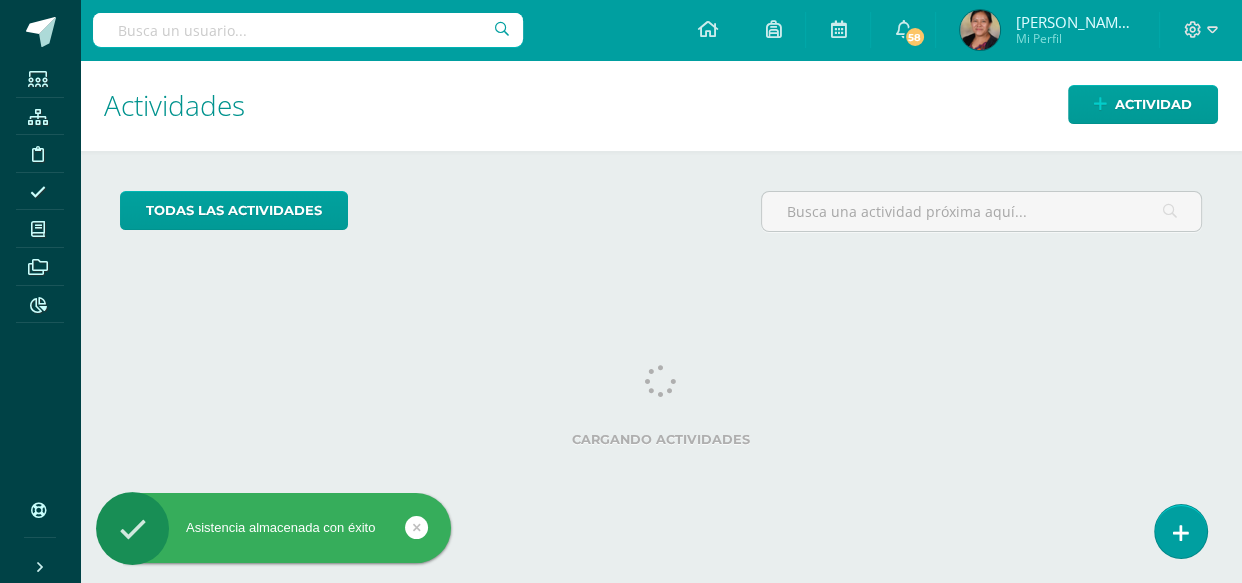 scroll, scrollTop: 0, scrollLeft: 0, axis: both 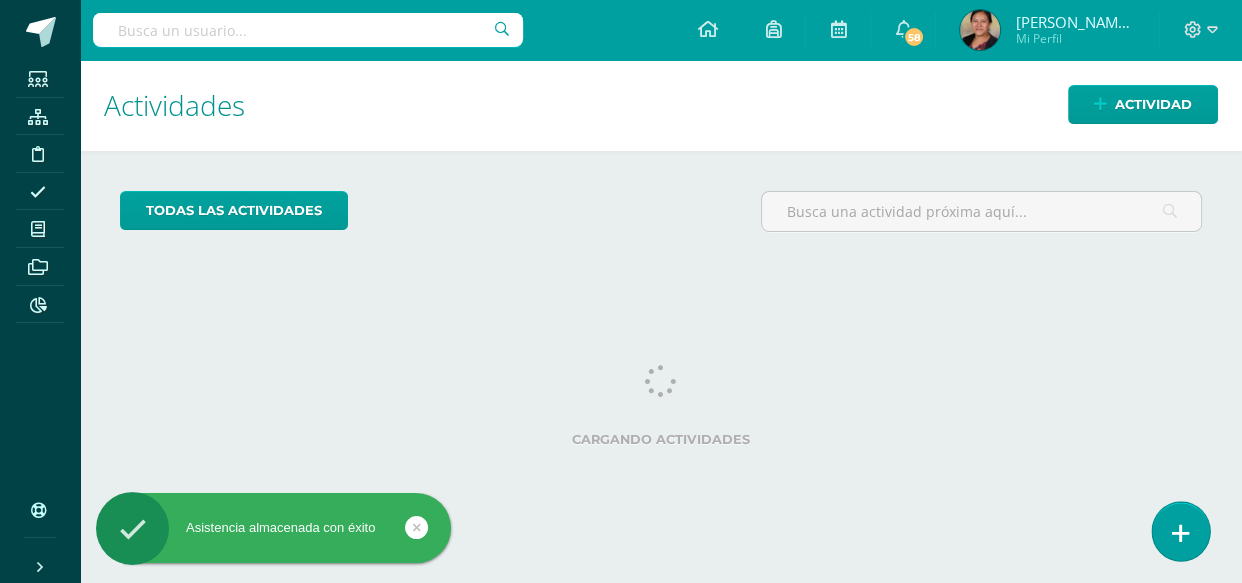 click at bounding box center [1180, 531] 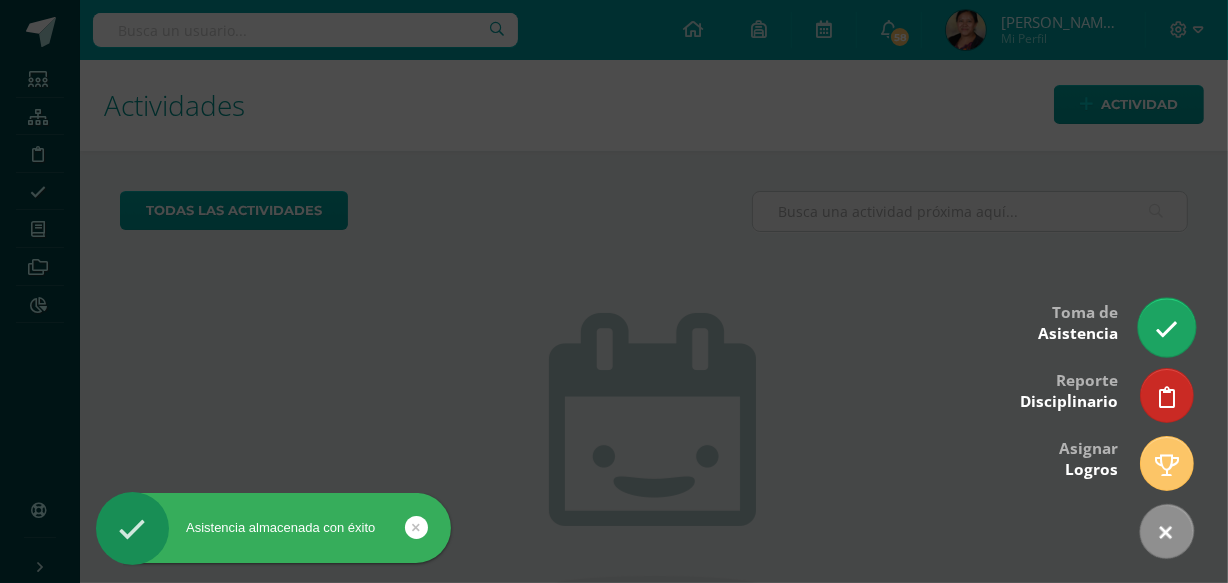 click at bounding box center (1166, 329) 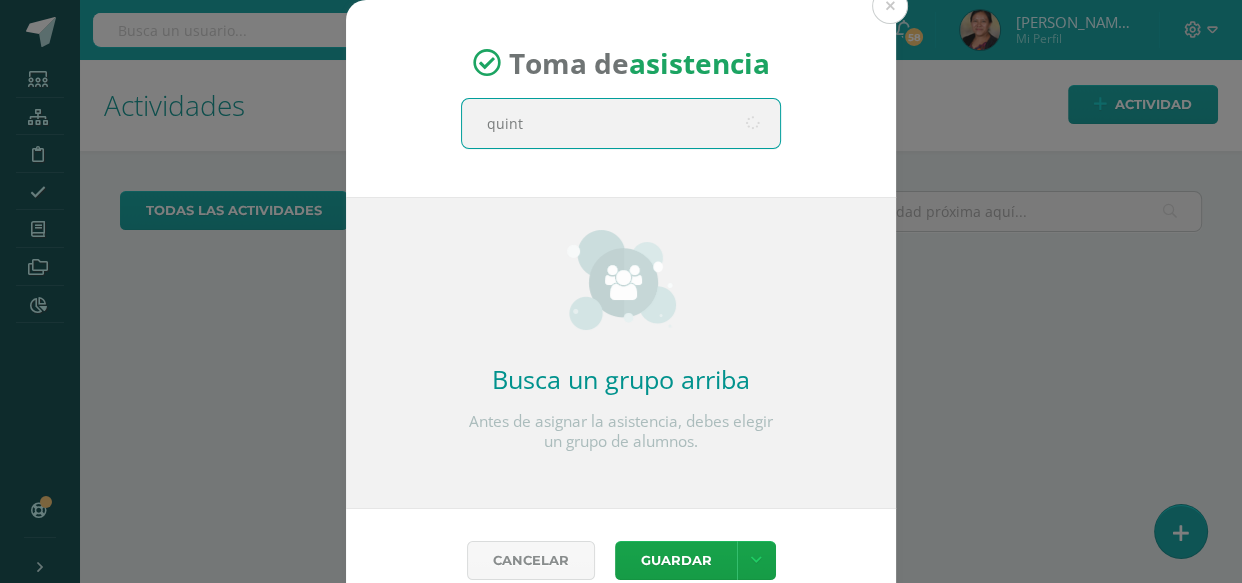 type on "quinto" 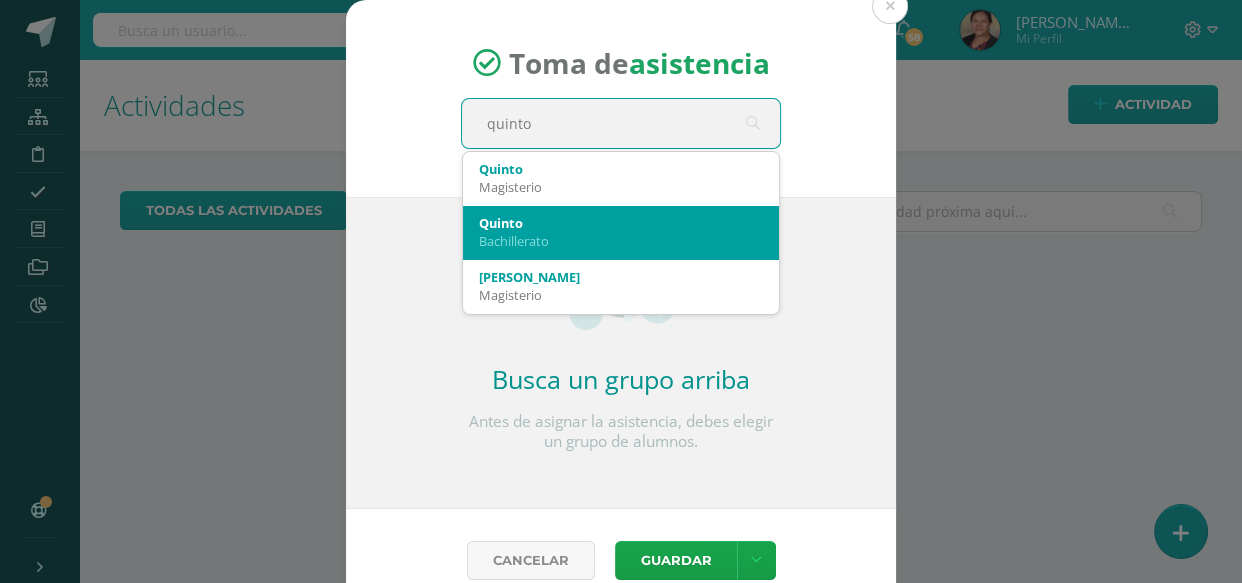 click on "Bachillerato" at bounding box center [621, 241] 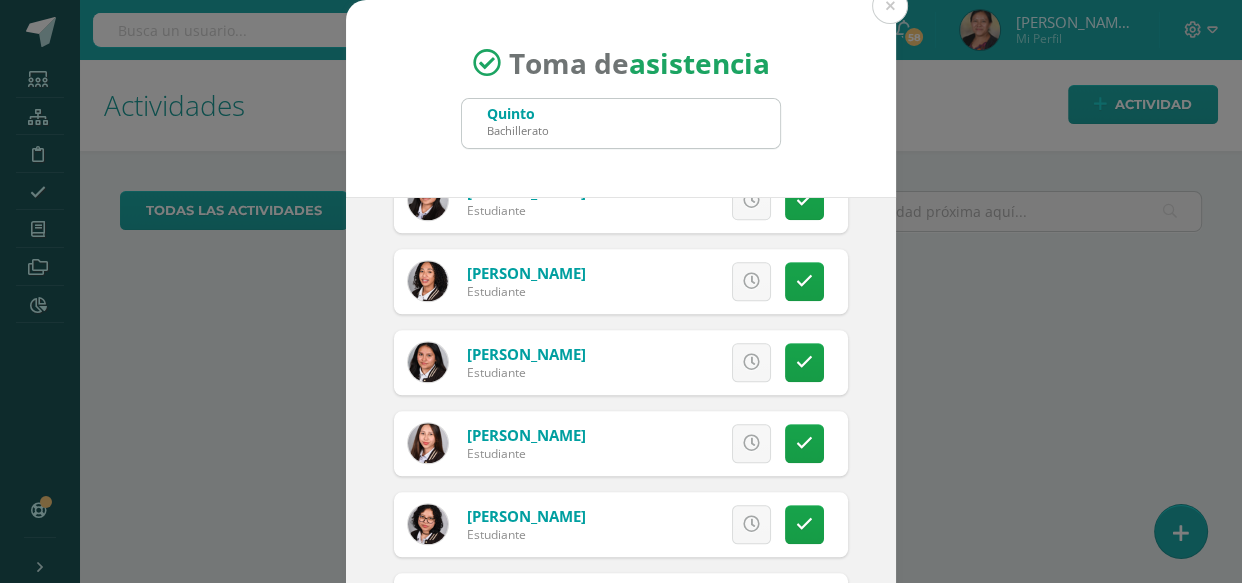 scroll, scrollTop: 1727, scrollLeft: 0, axis: vertical 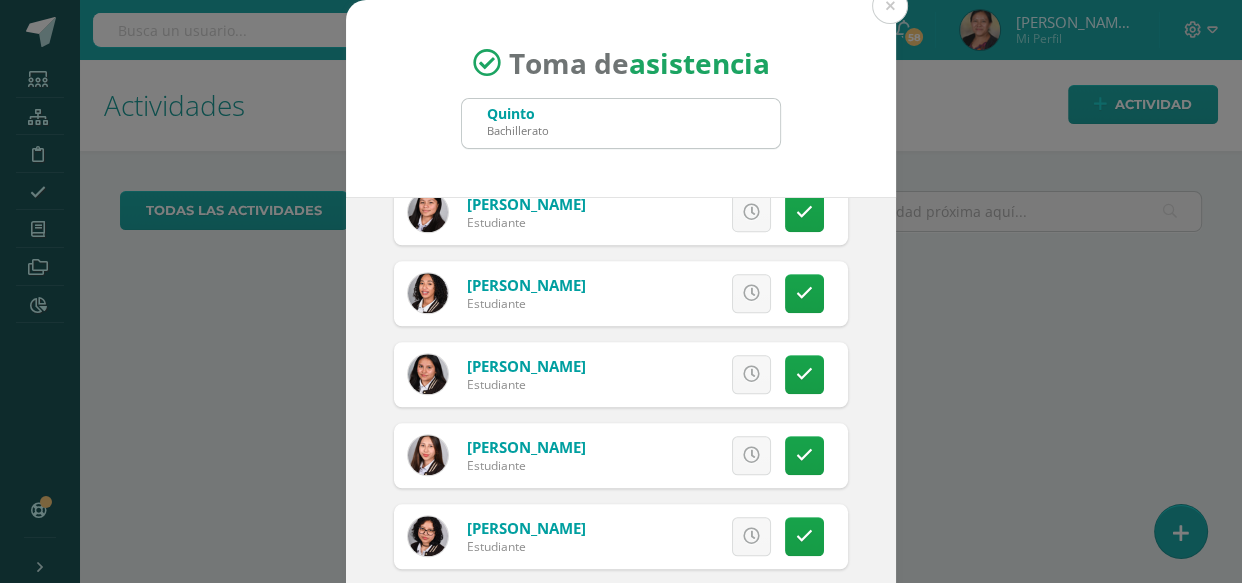 click at bounding box center [751, 212] 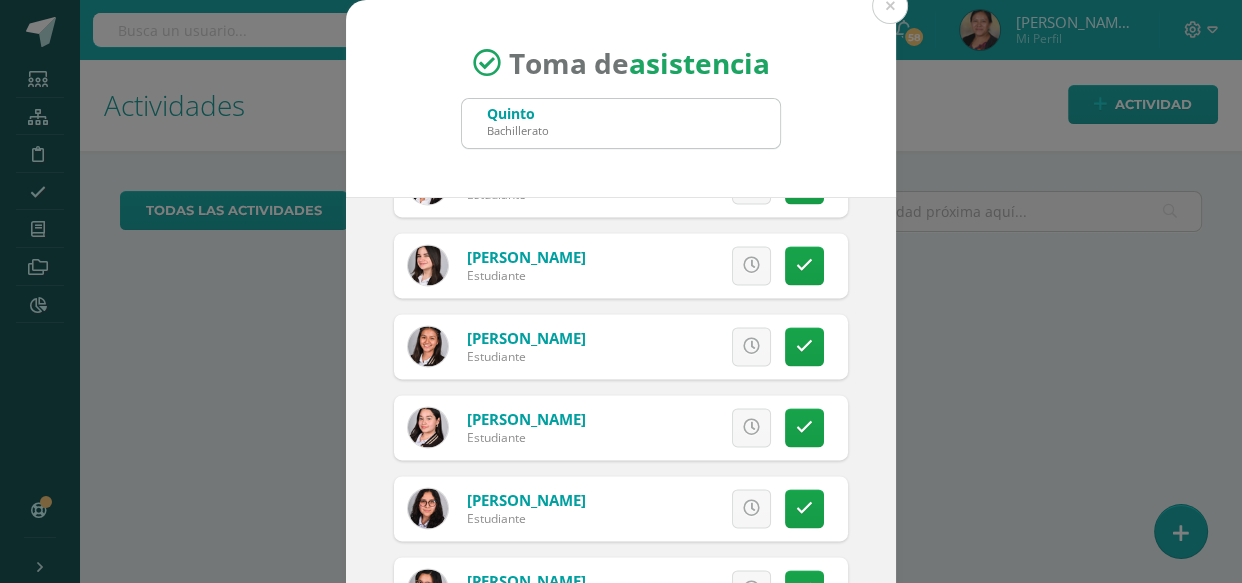 scroll, scrollTop: 2890, scrollLeft: 0, axis: vertical 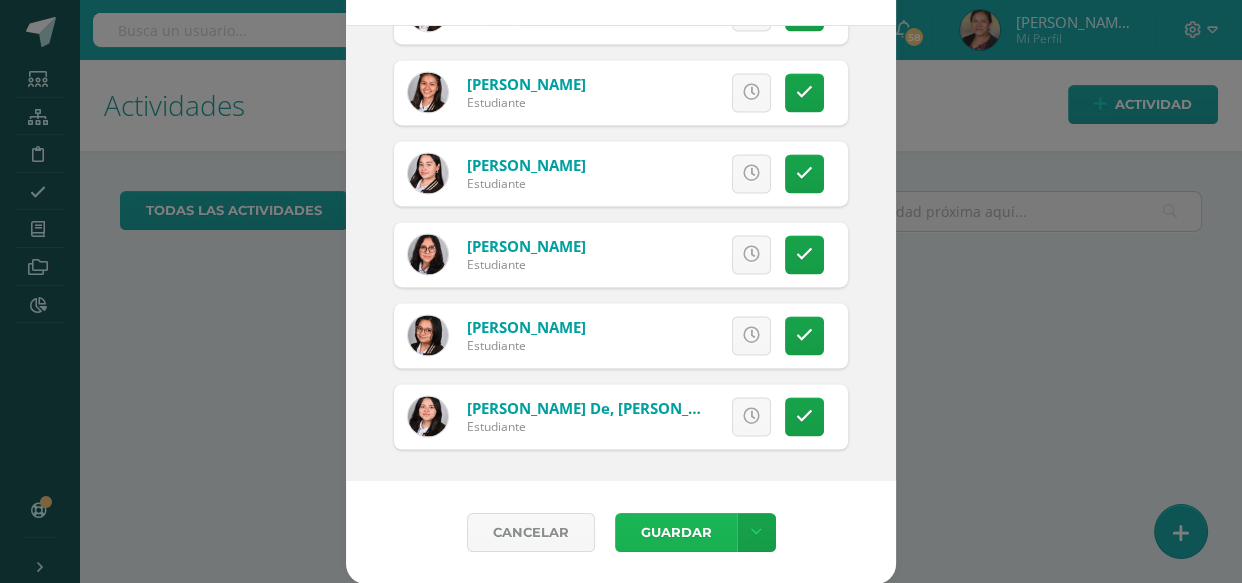 click on "Guardar" at bounding box center [676, 532] 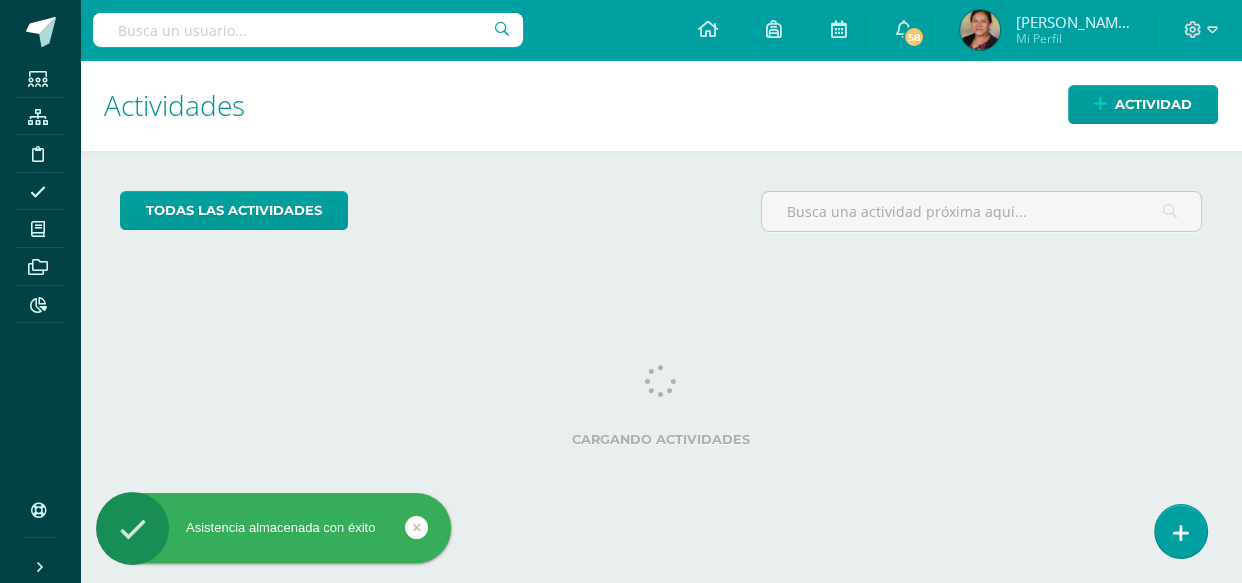 scroll, scrollTop: 0, scrollLeft: 0, axis: both 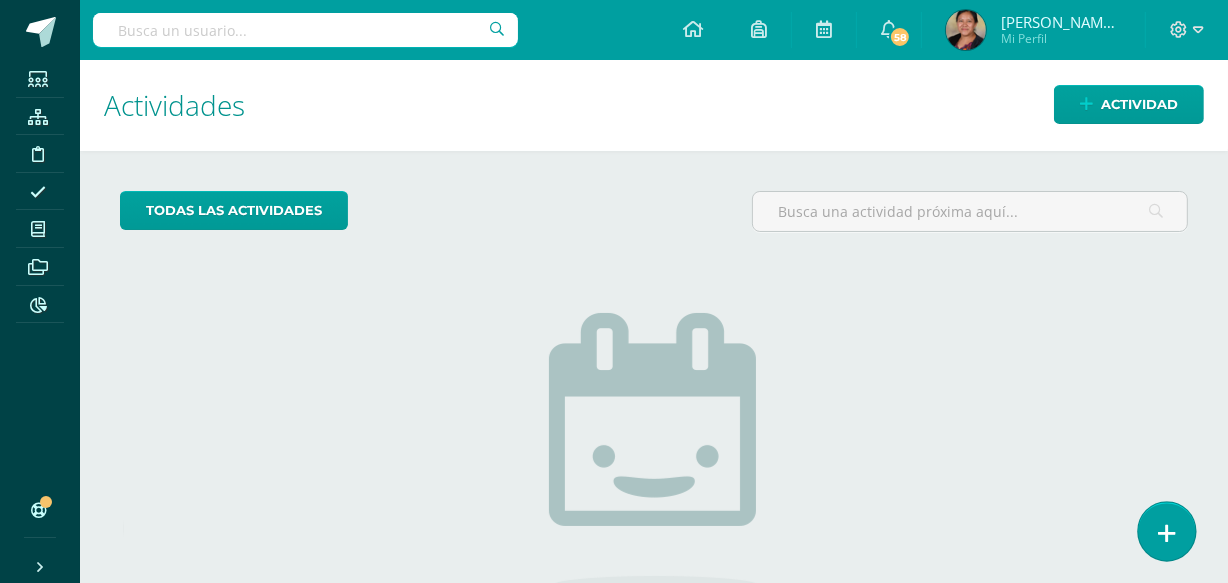 click at bounding box center [1166, 531] 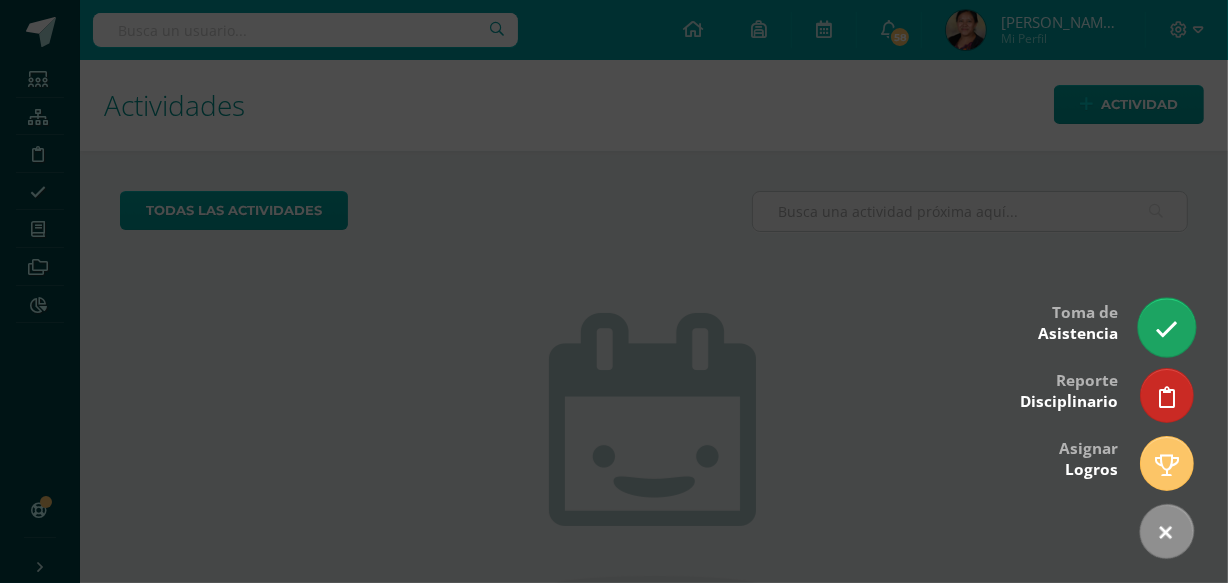 click at bounding box center (1166, 329) 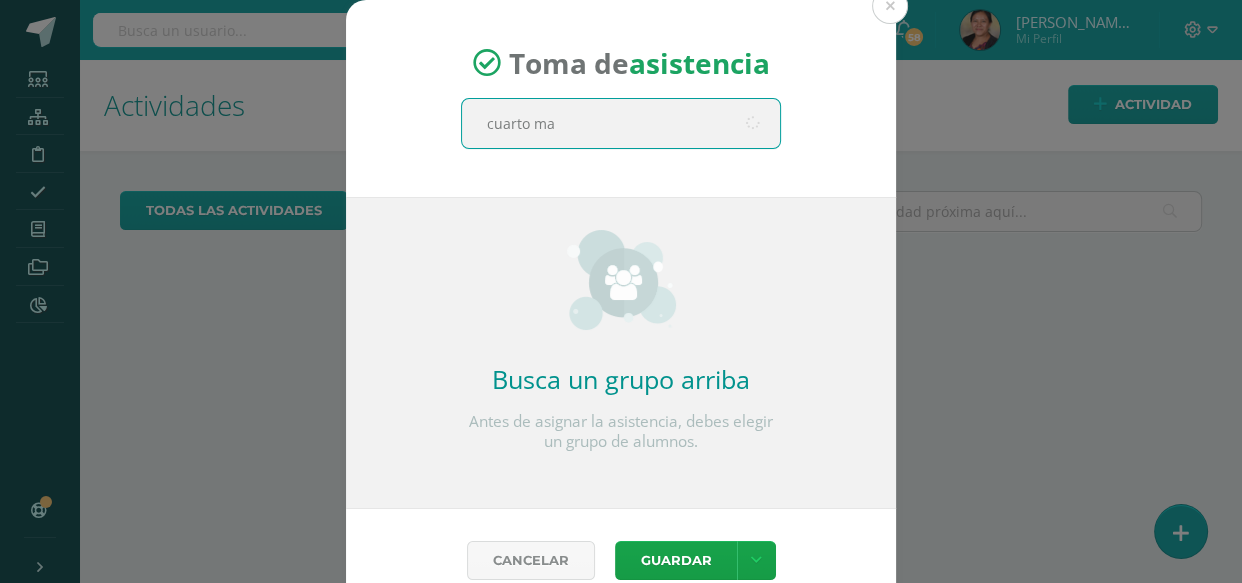 type on "cuarto mag" 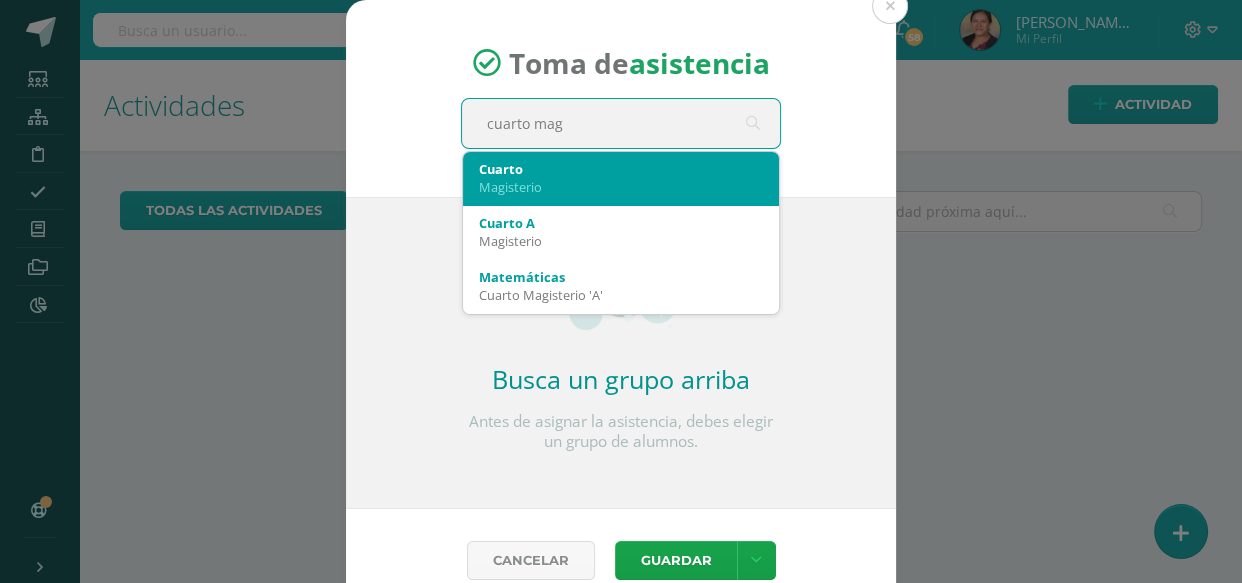 click on "Magisterio" at bounding box center [621, 187] 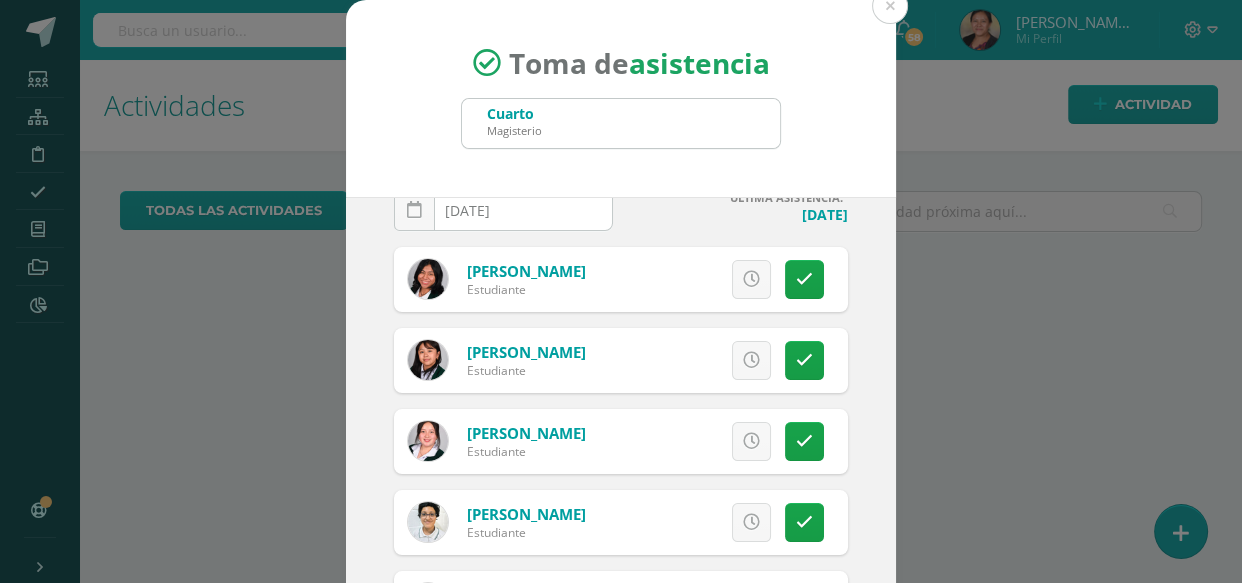 scroll, scrollTop: 56, scrollLeft: 0, axis: vertical 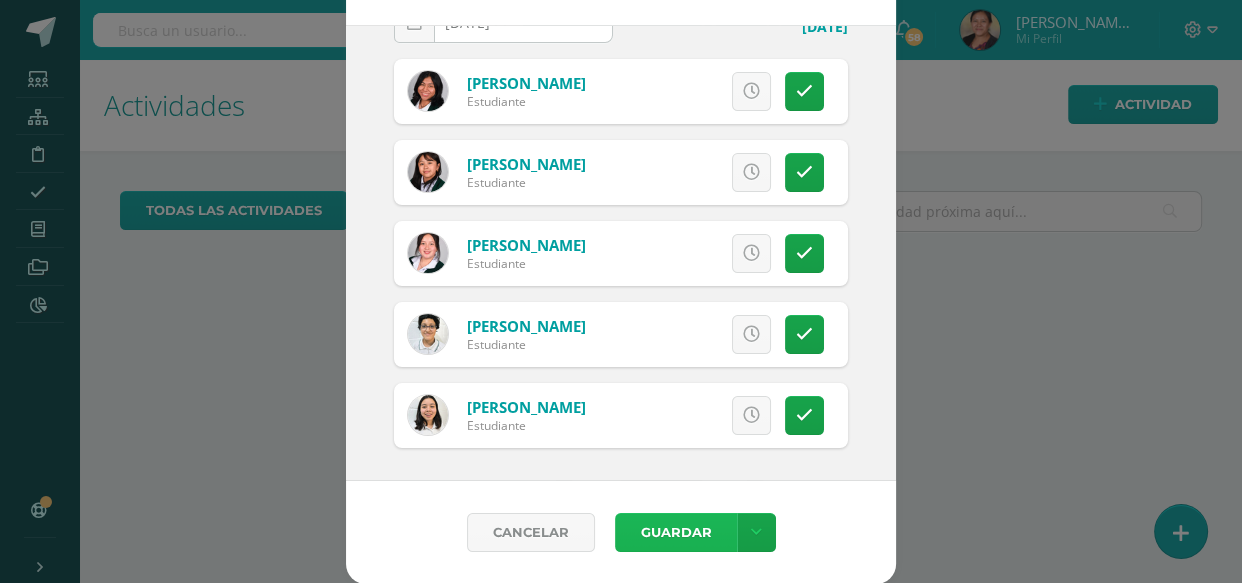 click on "Guardar" at bounding box center [676, 532] 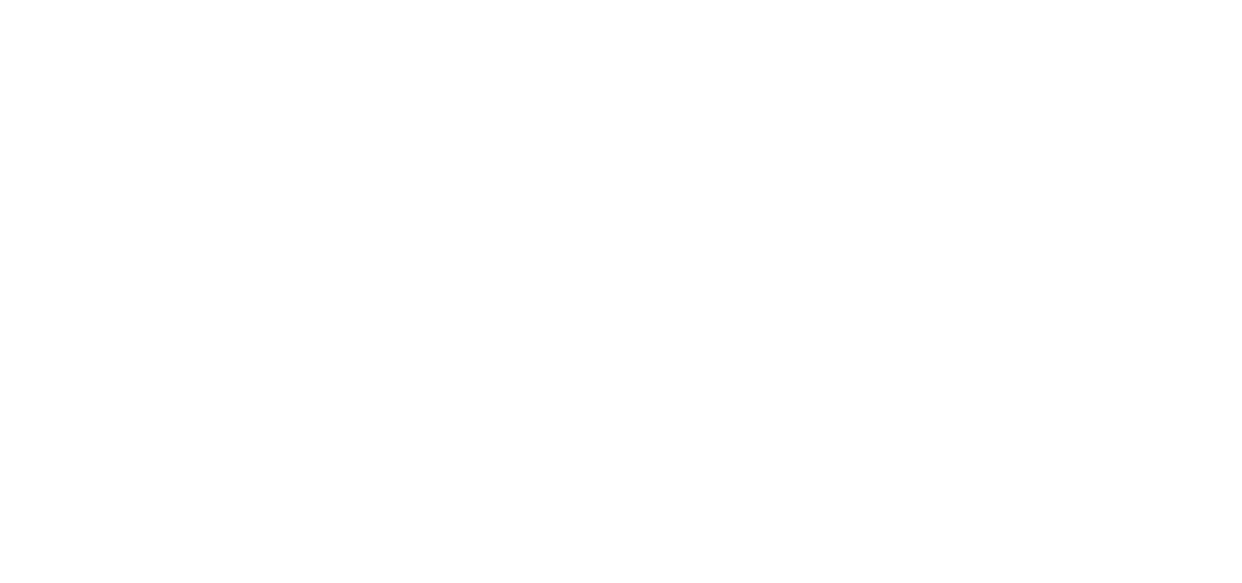 scroll, scrollTop: 0, scrollLeft: 0, axis: both 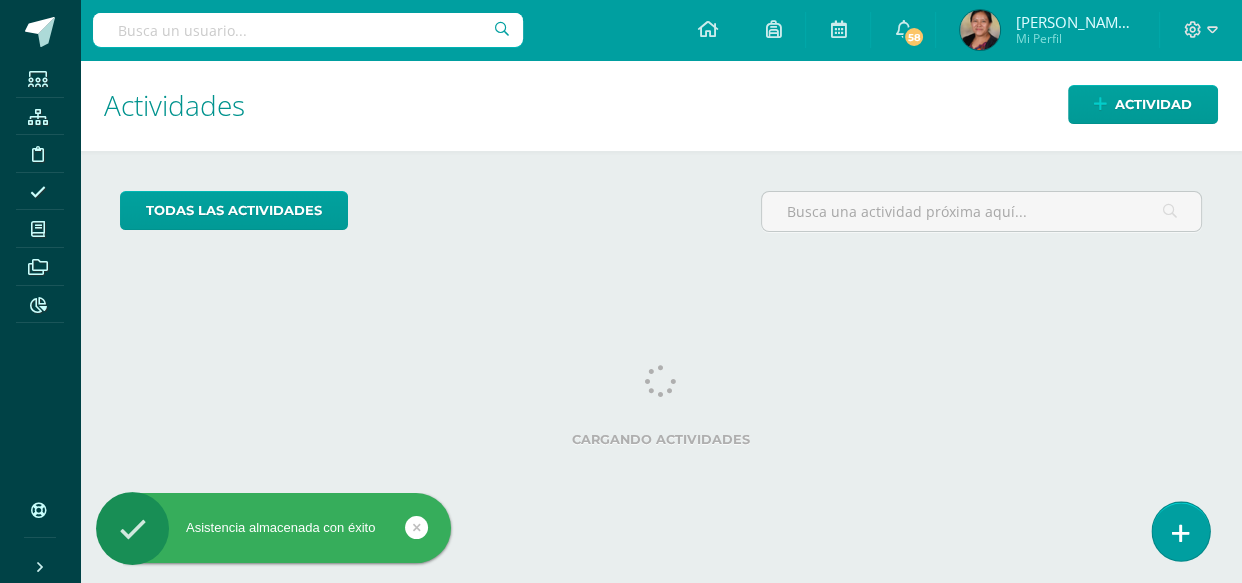 click at bounding box center [1180, 531] 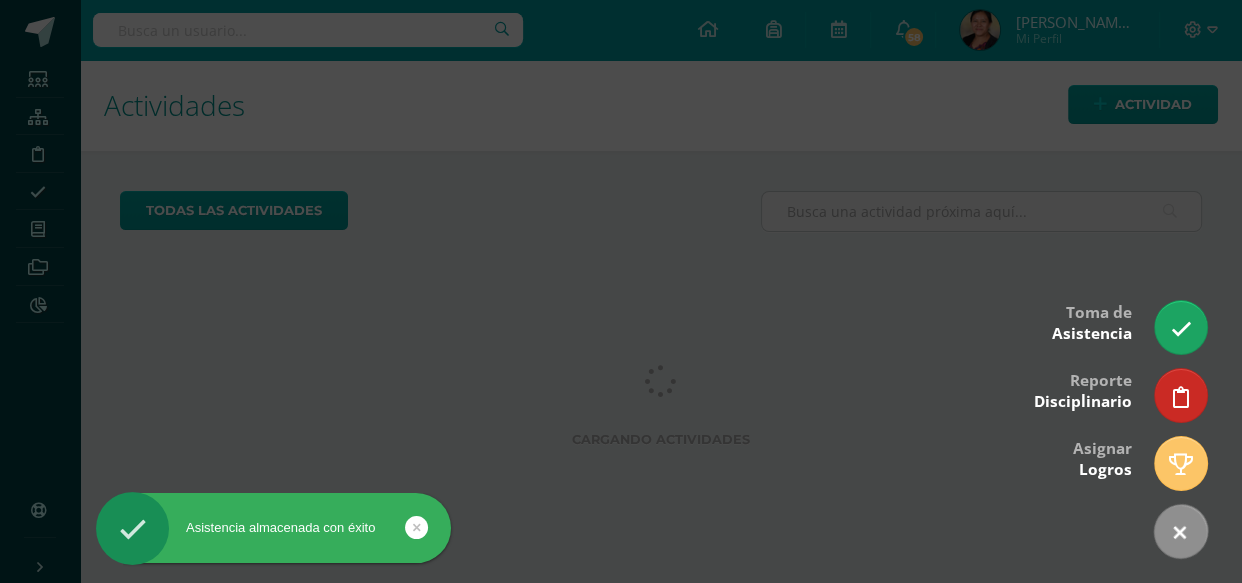 scroll, scrollTop: 0, scrollLeft: 0, axis: both 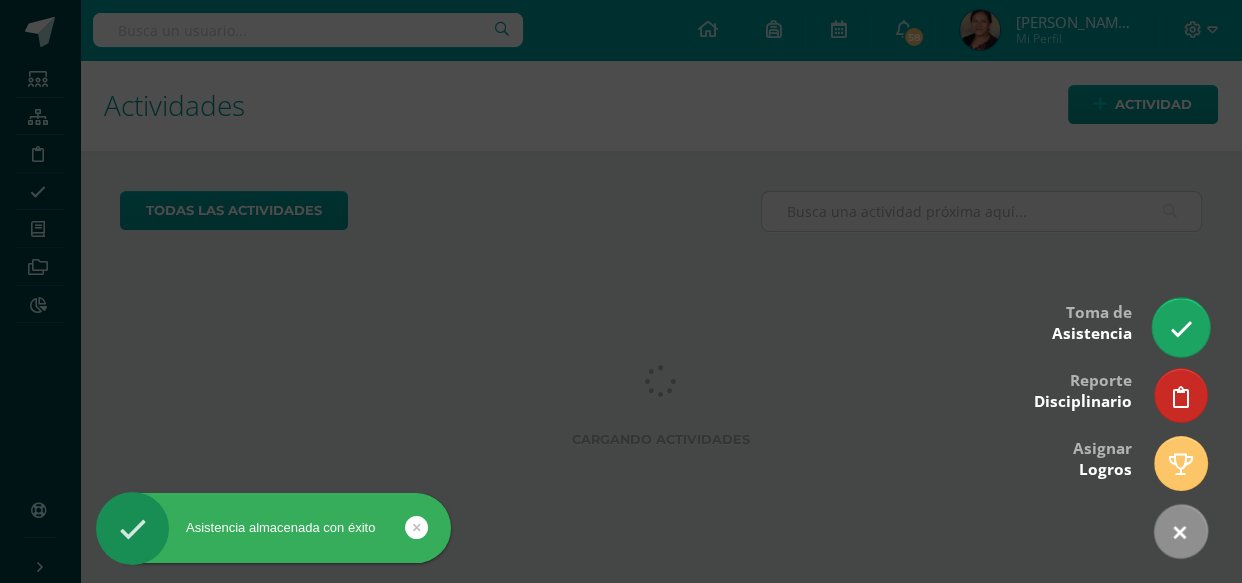 drag, startPoint x: 1164, startPoint y: 298, endPoint x: 1167, endPoint y: 310, distance: 12.369317 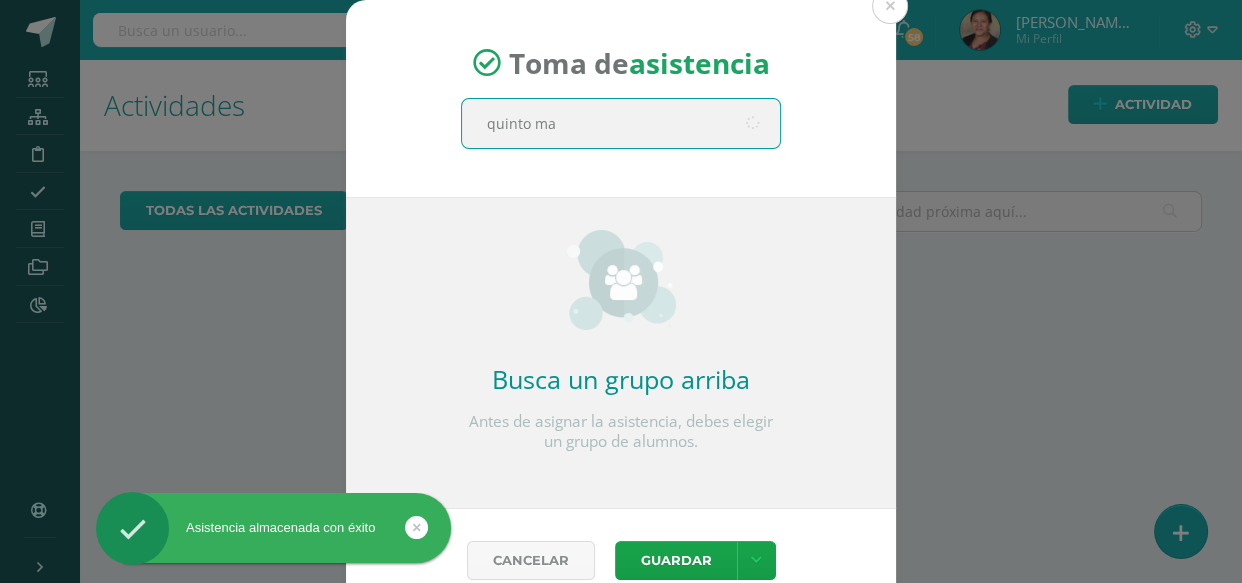 type on "quinto mag" 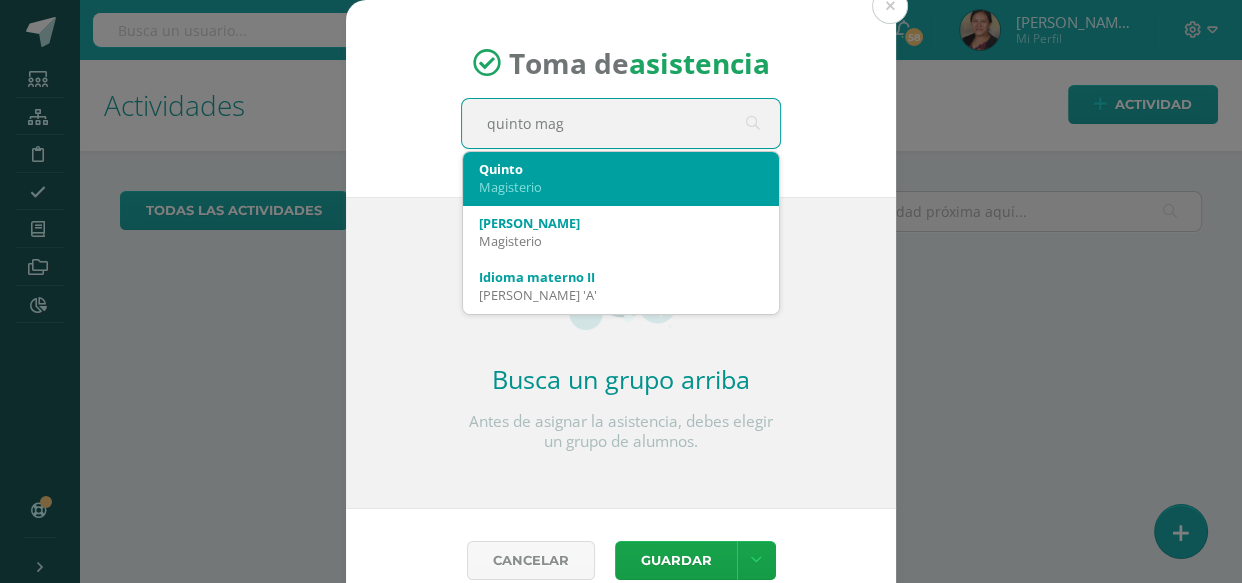 click on "Magisterio" at bounding box center [621, 187] 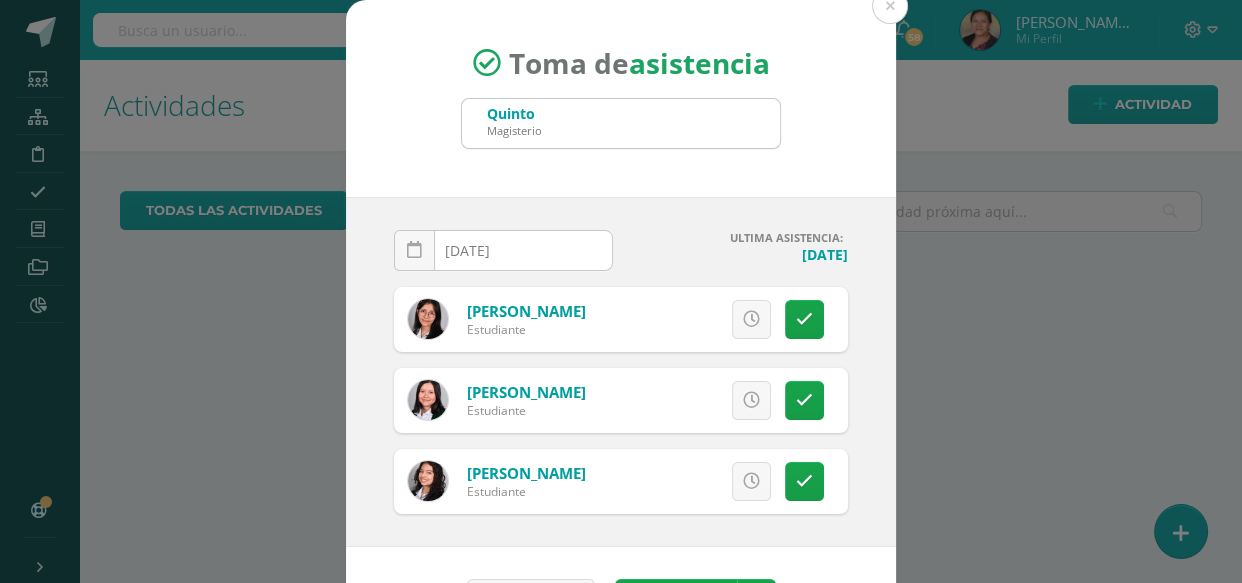 scroll, scrollTop: 66, scrollLeft: 0, axis: vertical 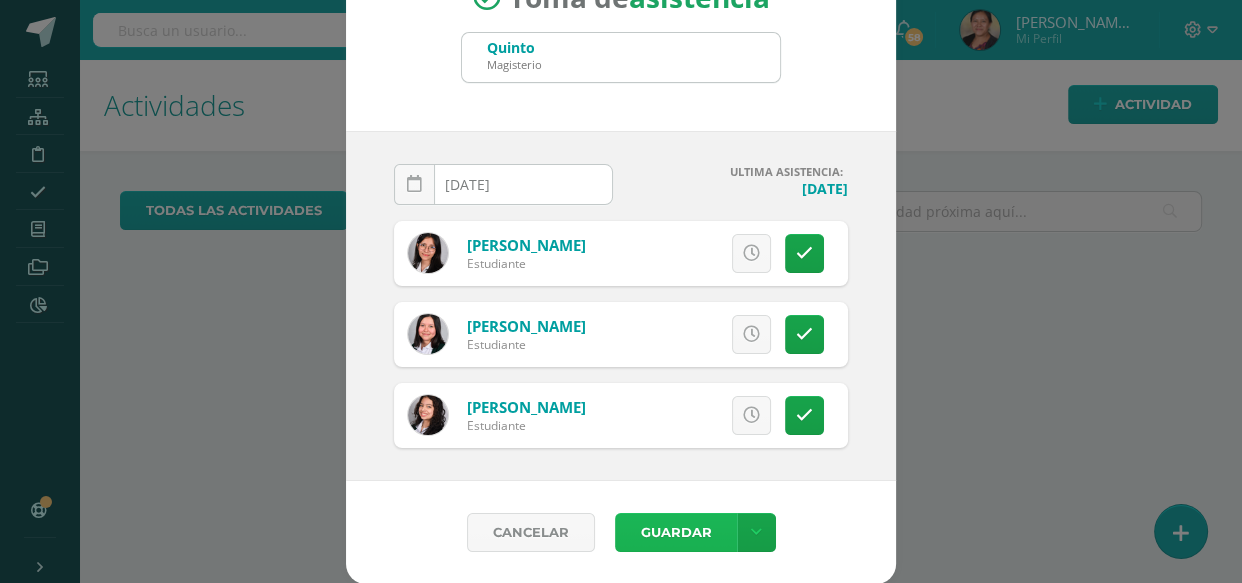 click on "Guardar" at bounding box center [676, 532] 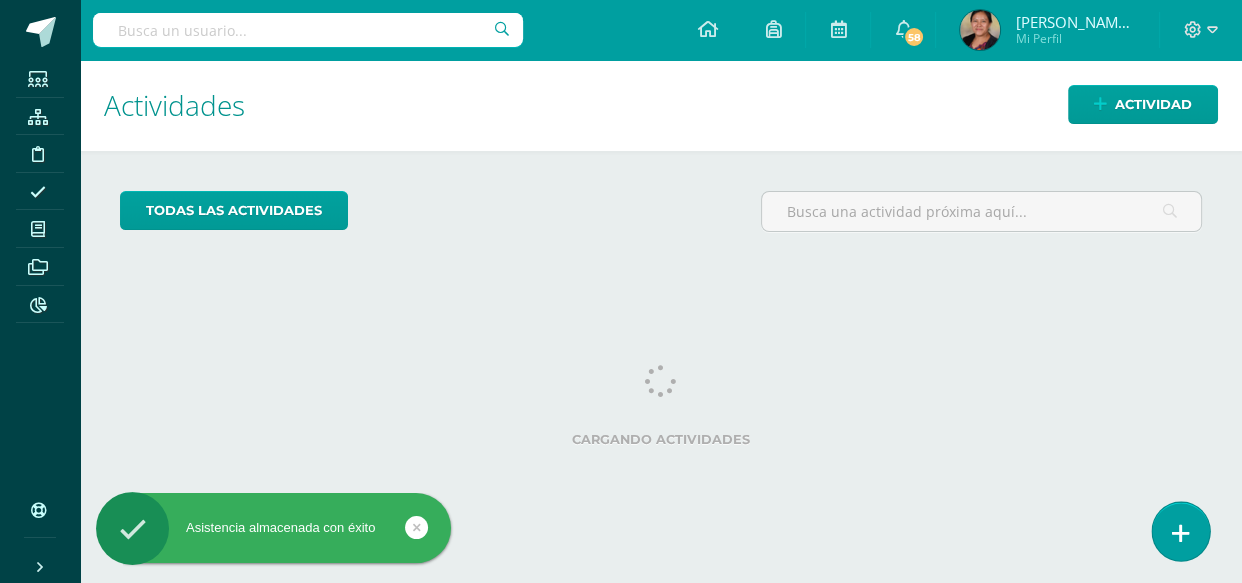 scroll, scrollTop: 0, scrollLeft: 0, axis: both 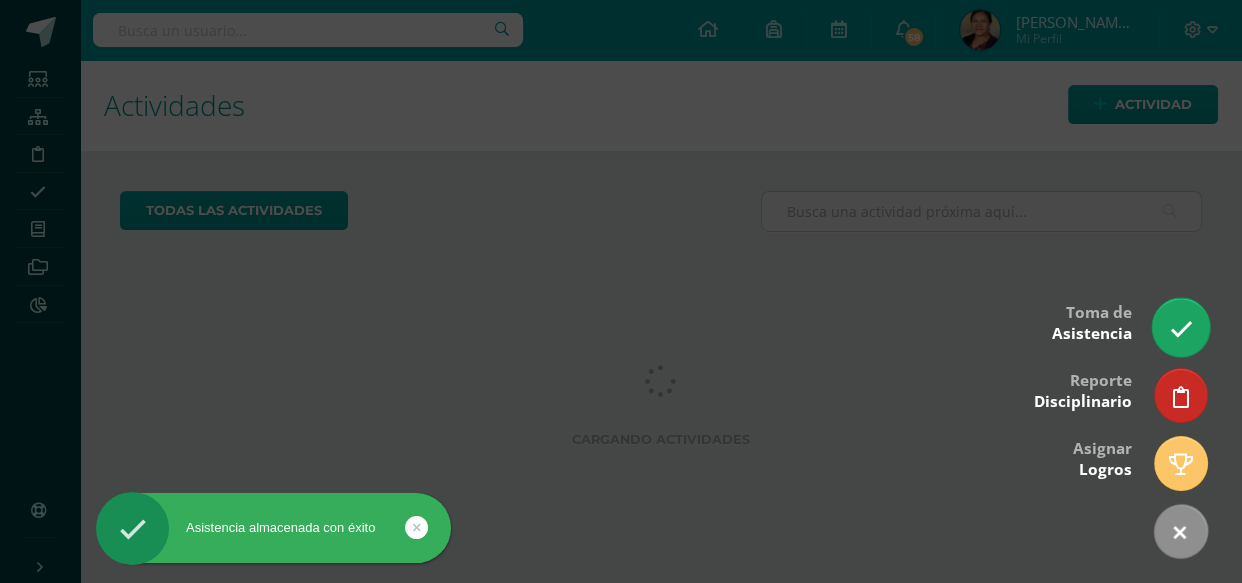 click at bounding box center [1180, 329] 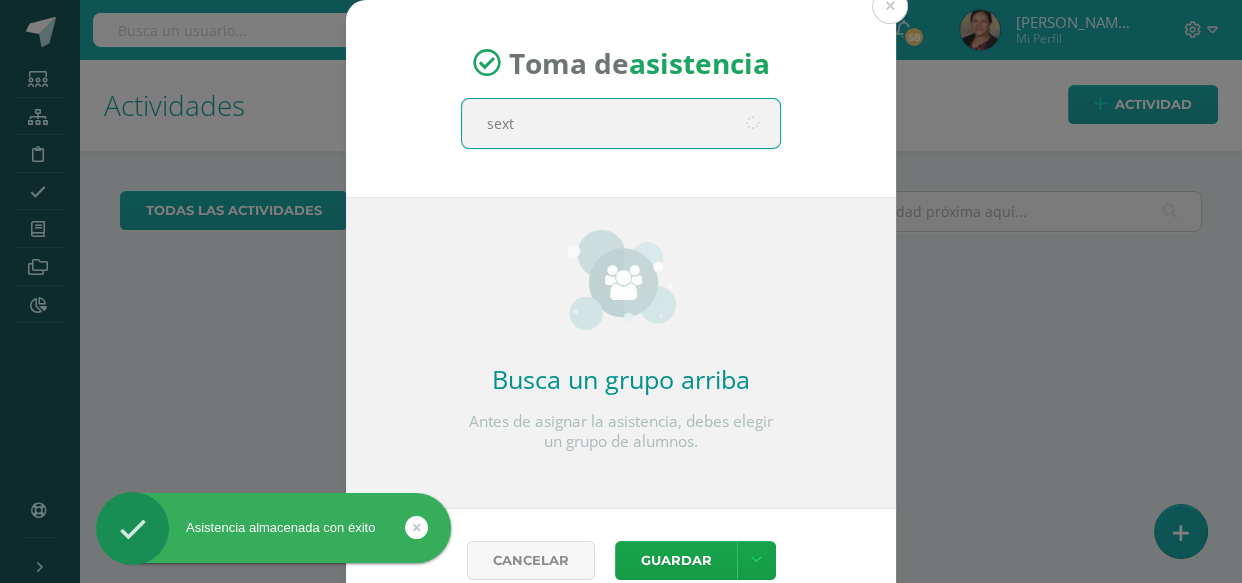 type on "sexto" 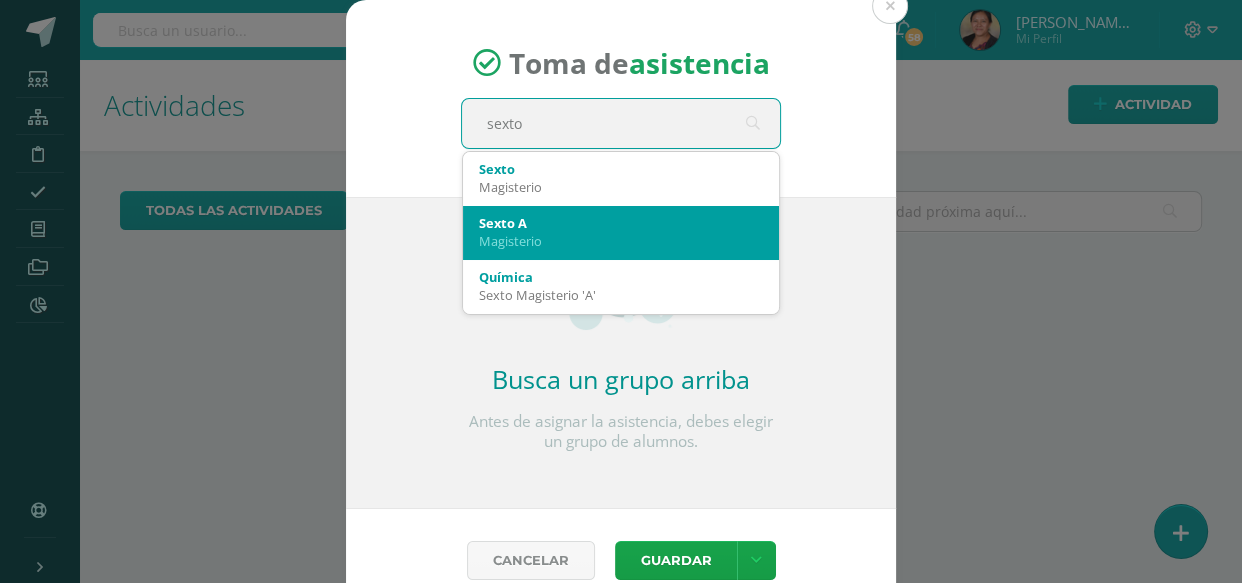click on "Magisterio" at bounding box center [621, 241] 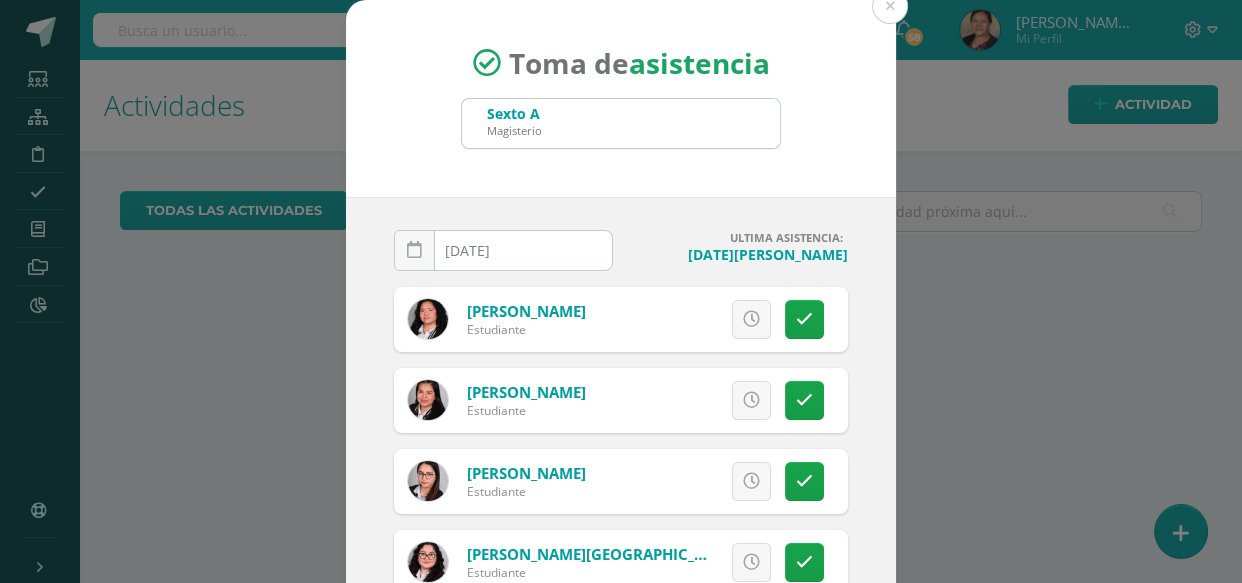 scroll, scrollTop: 137, scrollLeft: 0, axis: vertical 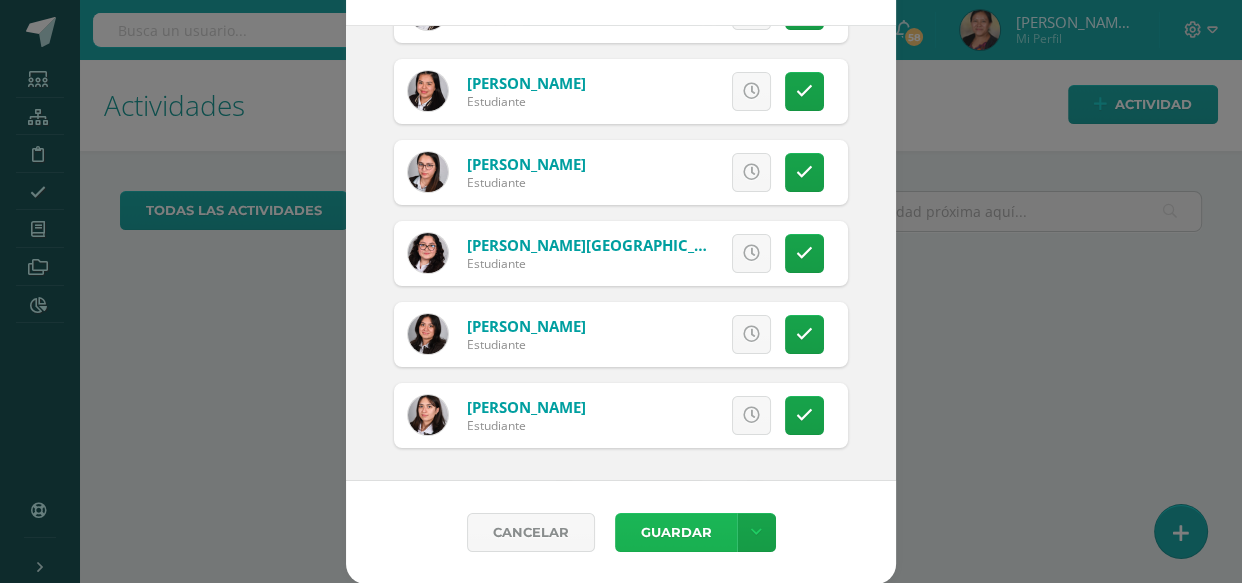 click on "Guardar" at bounding box center (676, 532) 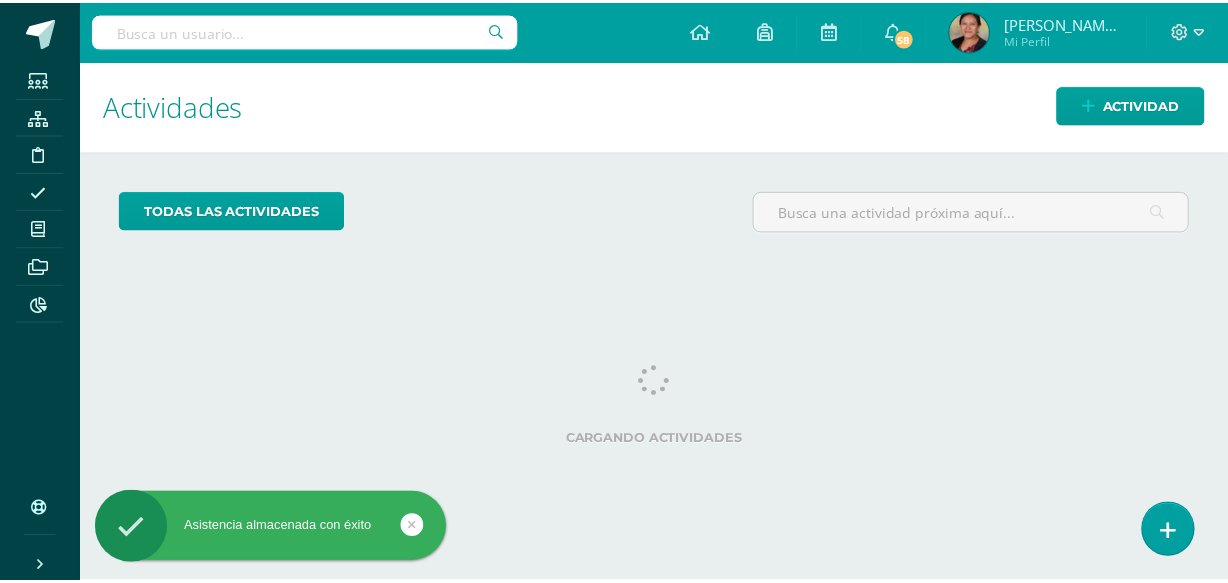 scroll, scrollTop: 0, scrollLeft: 0, axis: both 